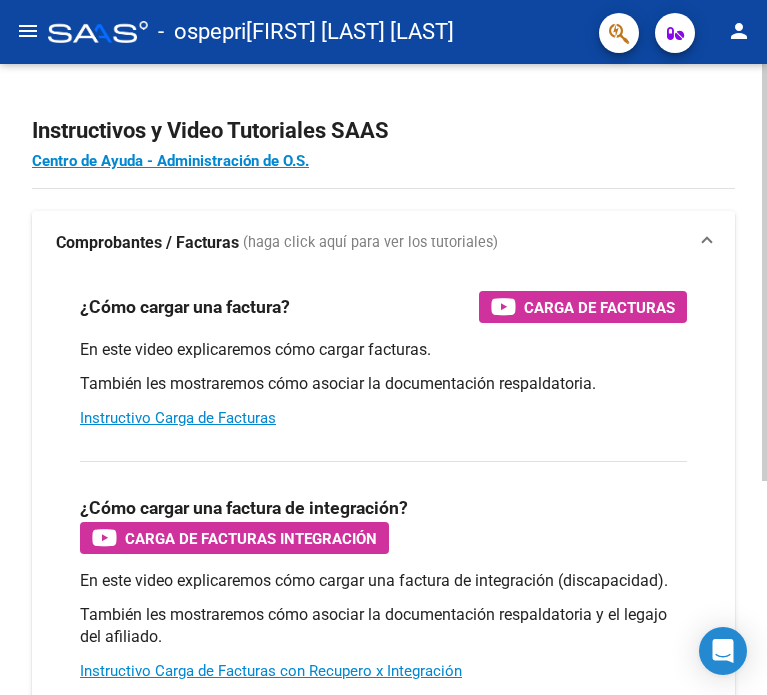 scroll, scrollTop: 0, scrollLeft: 0, axis: both 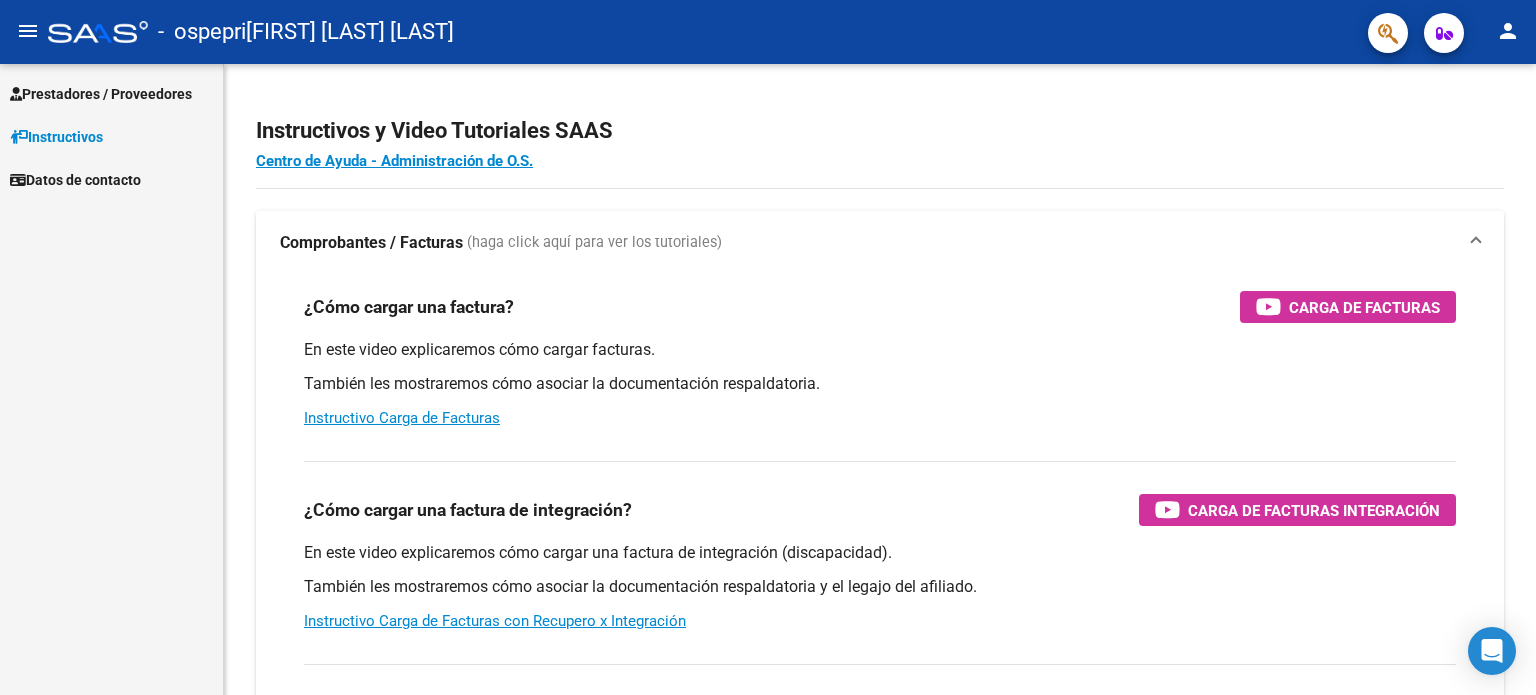 click on "Prestadores / Proveedores" at bounding box center (101, 94) 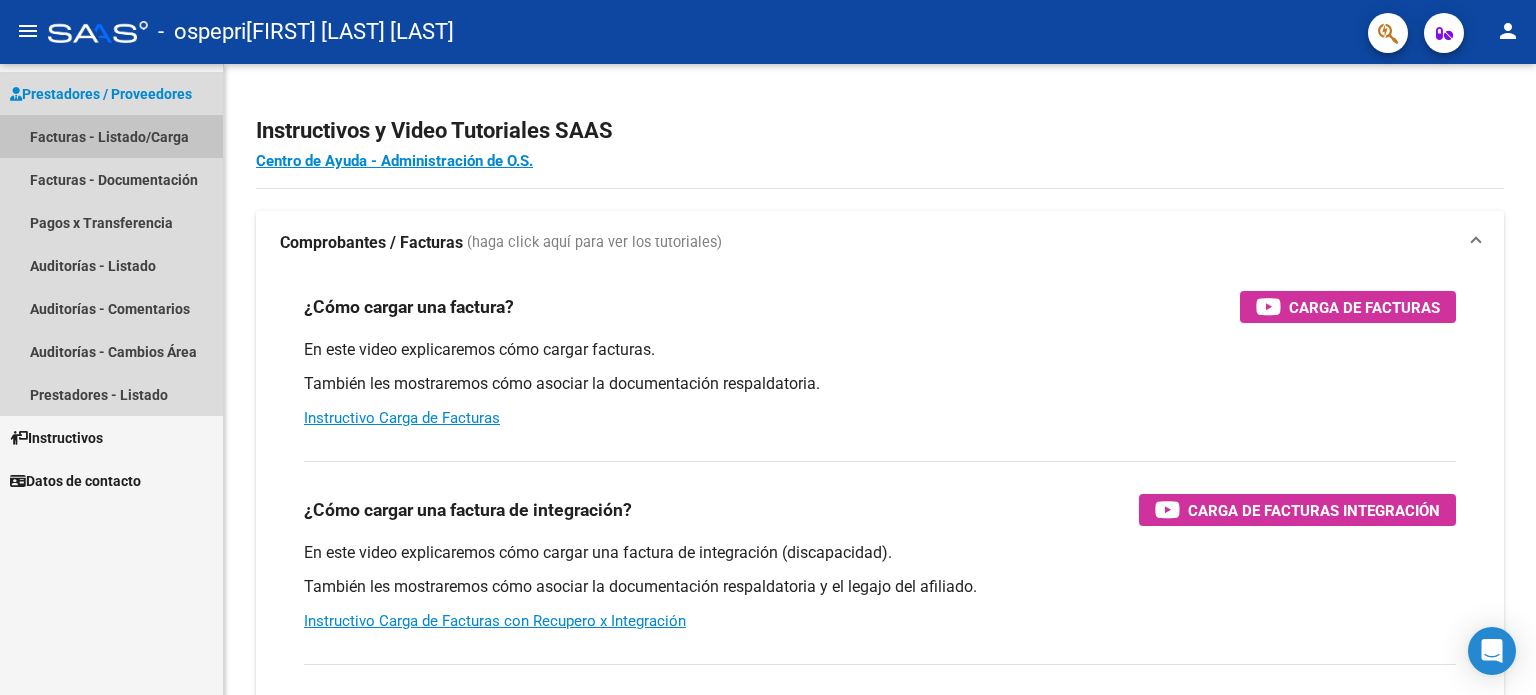 click on "Facturas - Listado/Carga" at bounding box center [111, 136] 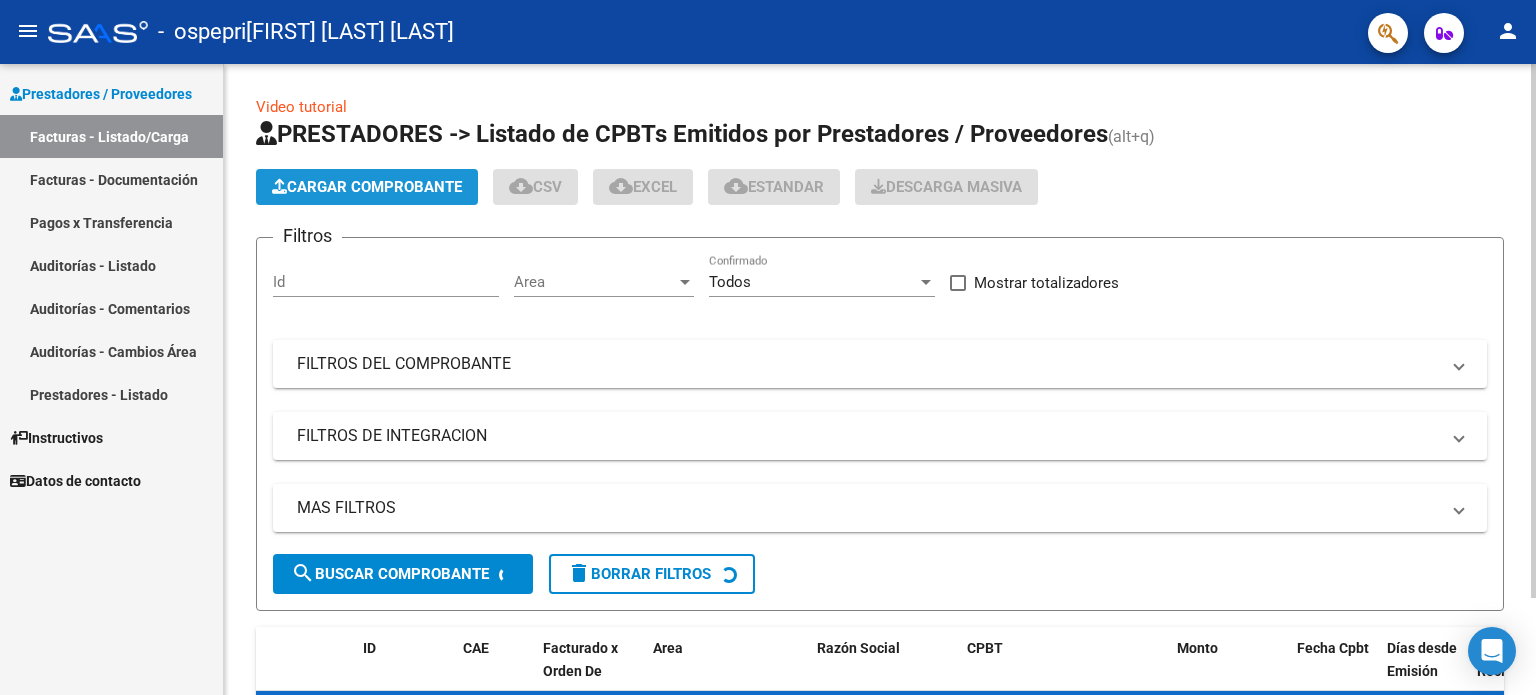 click on "Cargar Comprobante" 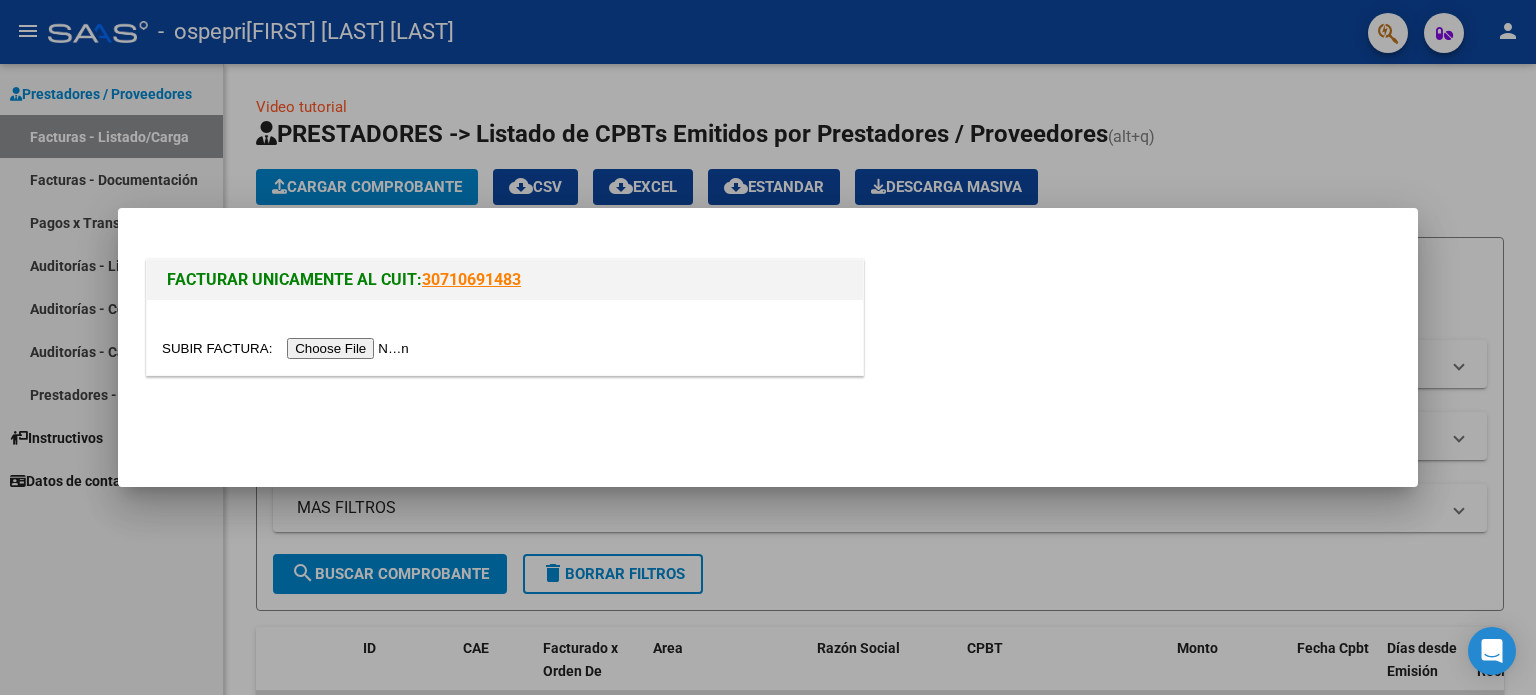 click at bounding box center (288, 348) 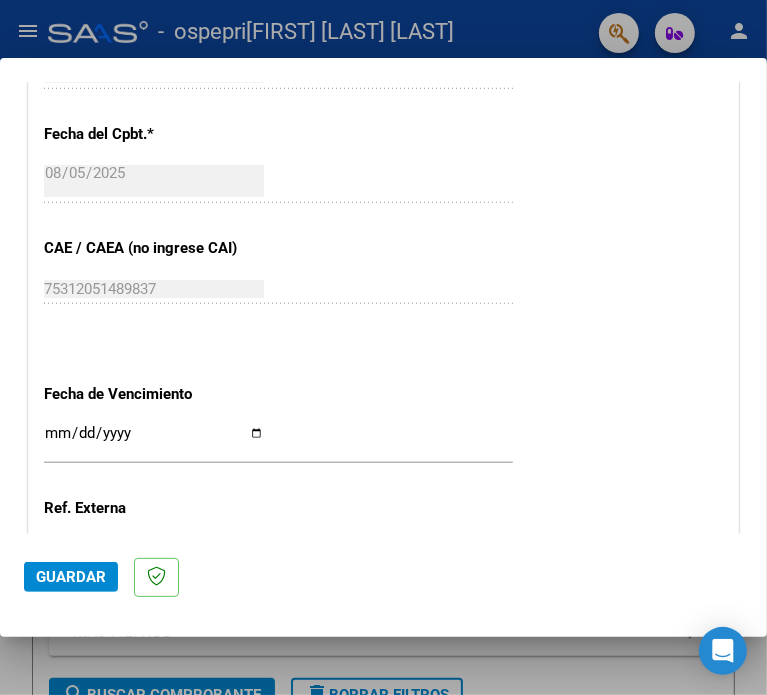 scroll, scrollTop: 1000, scrollLeft: 0, axis: vertical 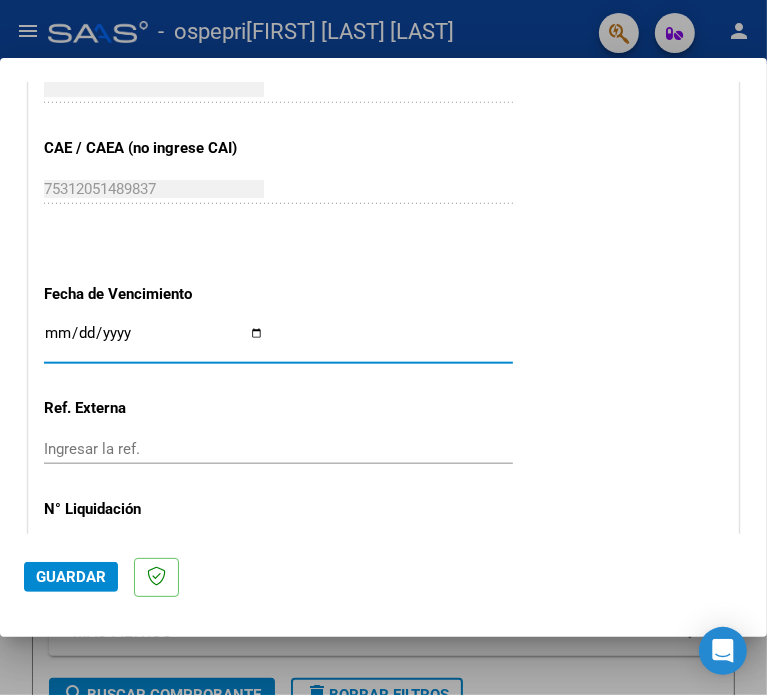 click on "Ingresar la fecha" at bounding box center [154, 341] 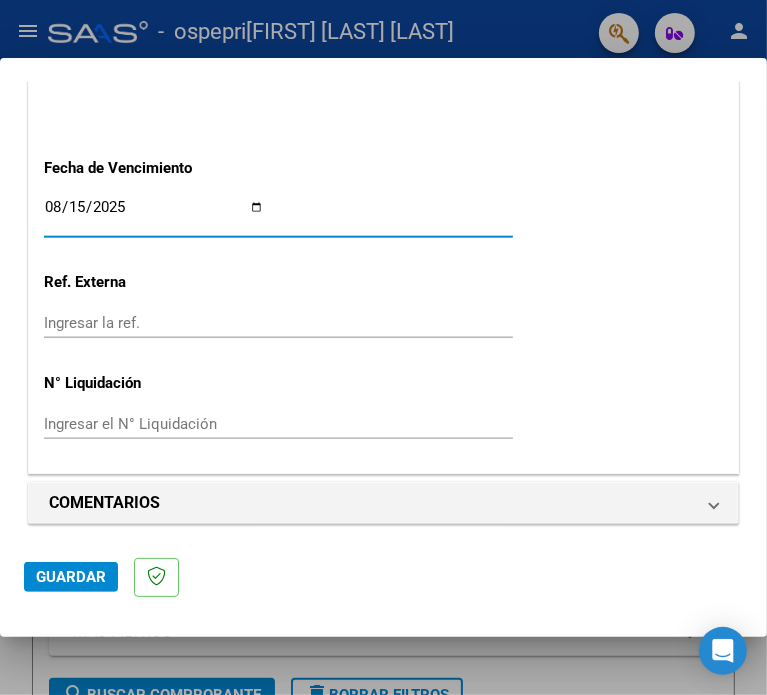 scroll, scrollTop: 1129, scrollLeft: 0, axis: vertical 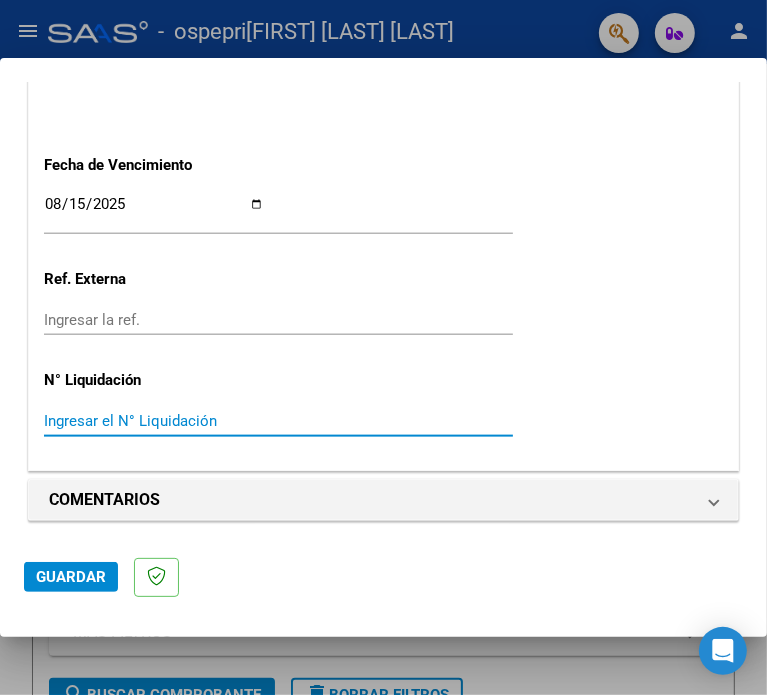 click on "Ingresar el N° Liquidación" at bounding box center (154, 421) 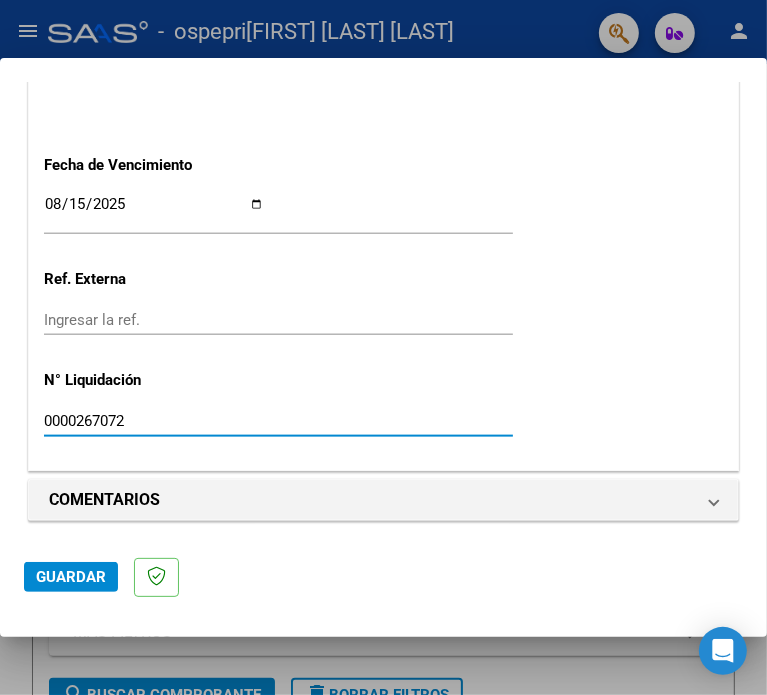 type on "0000267072" 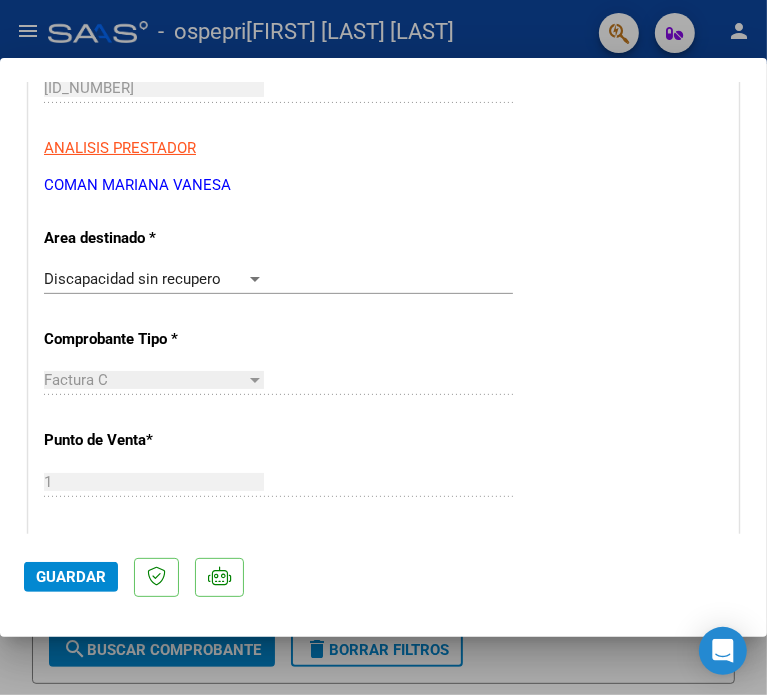 scroll, scrollTop: 400, scrollLeft: 0, axis: vertical 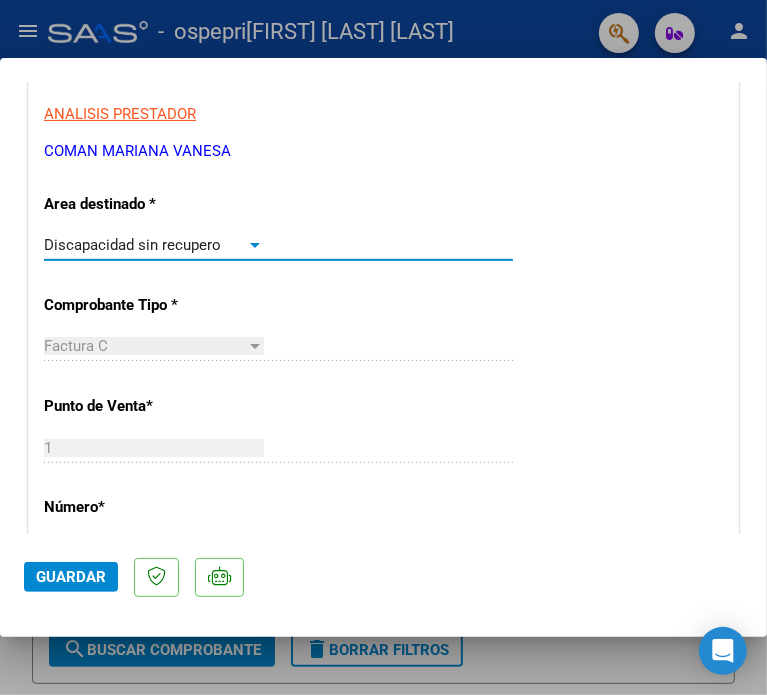click at bounding box center (255, 245) 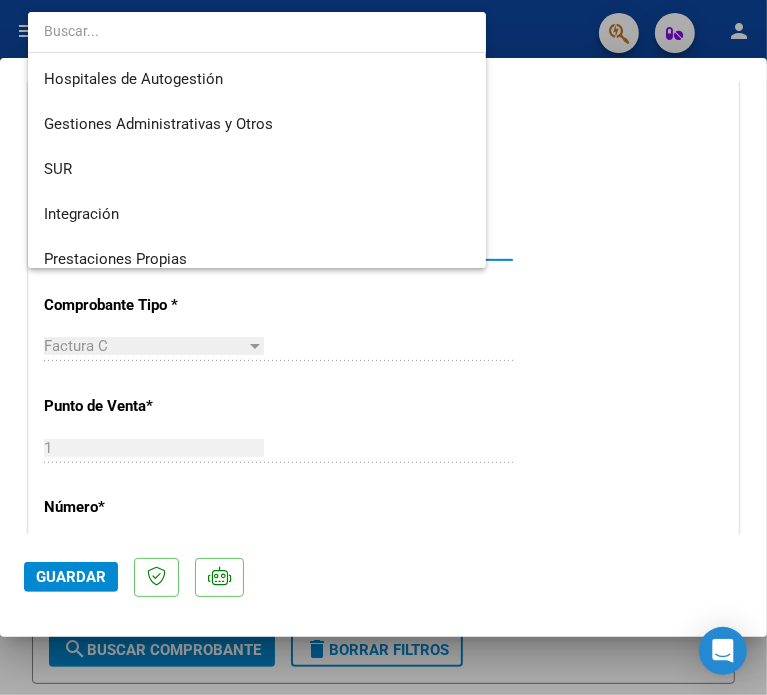 scroll, scrollTop: 148, scrollLeft: 0, axis: vertical 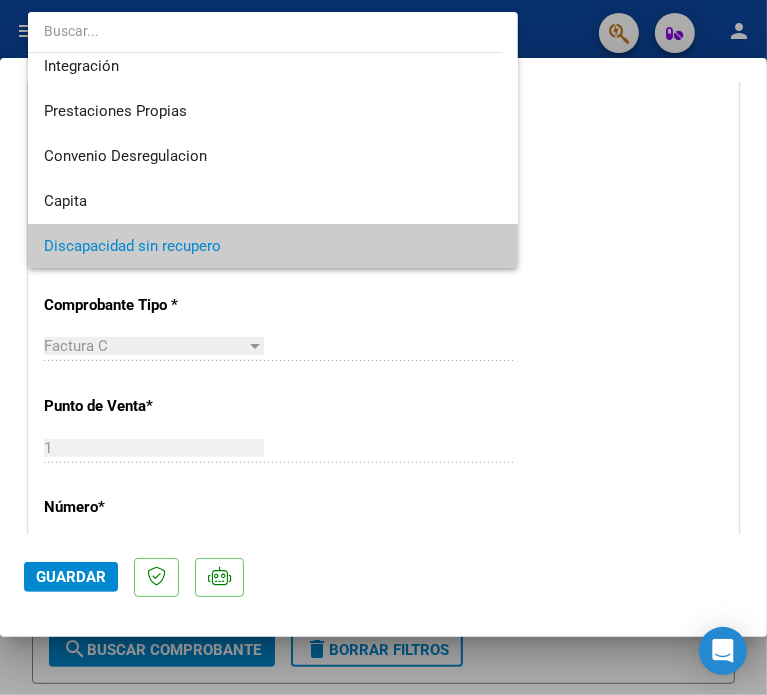 click at bounding box center (383, 347) 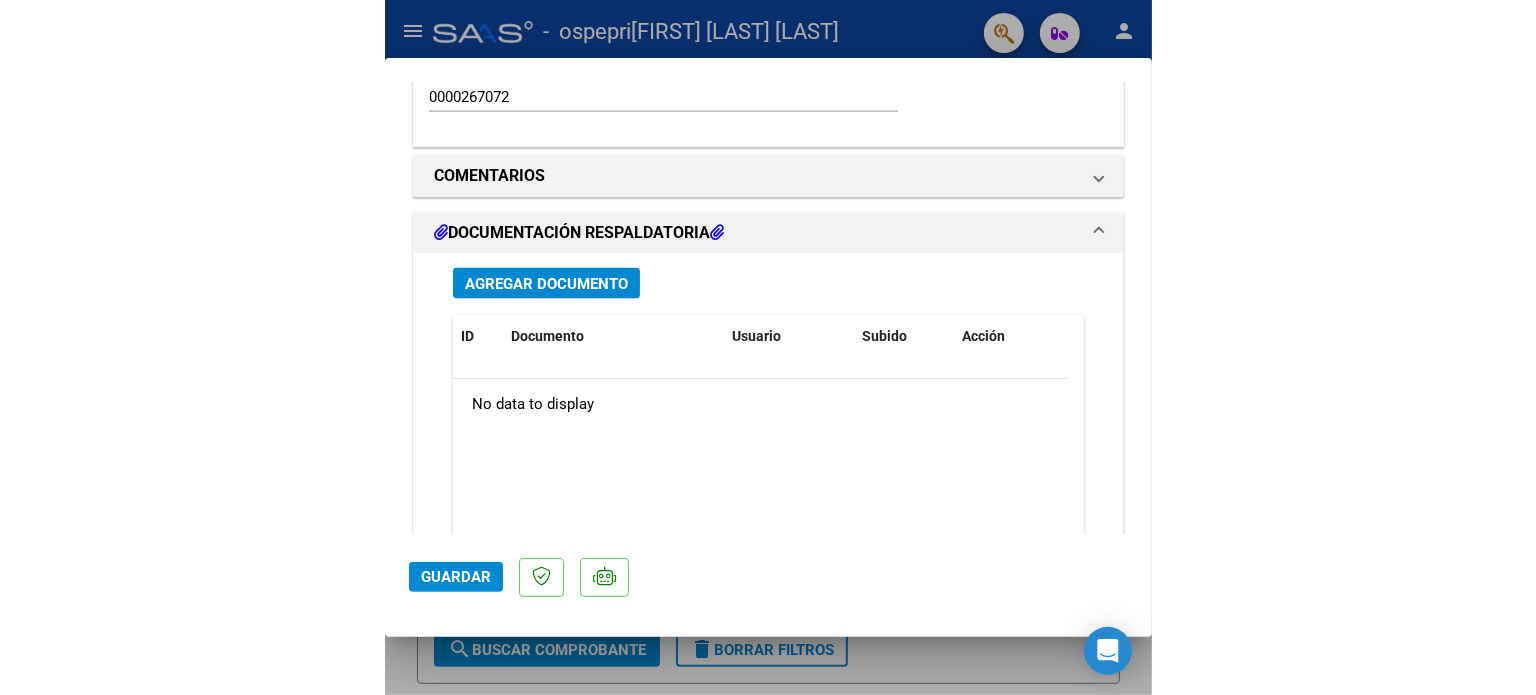 scroll, scrollTop: 1600, scrollLeft: 0, axis: vertical 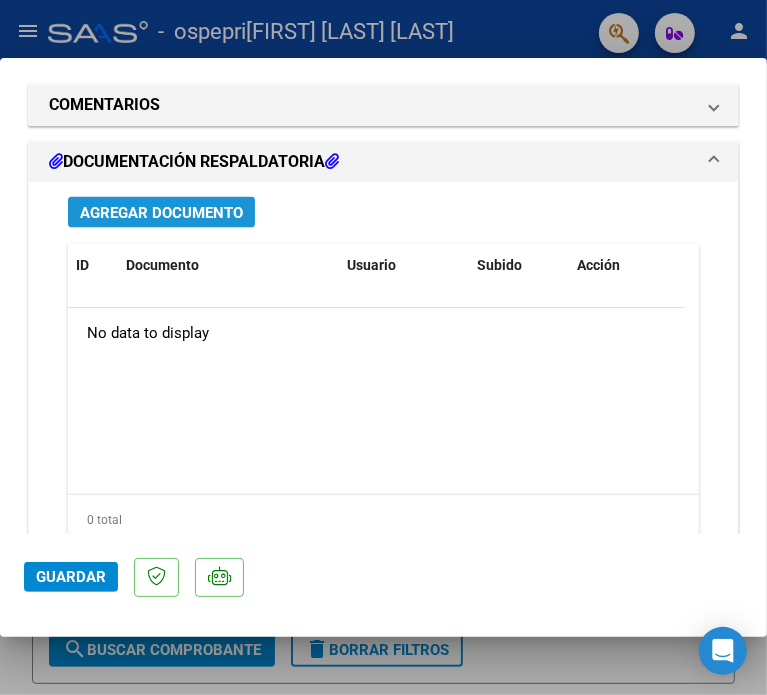 click on "Agregar Documento" at bounding box center [161, 213] 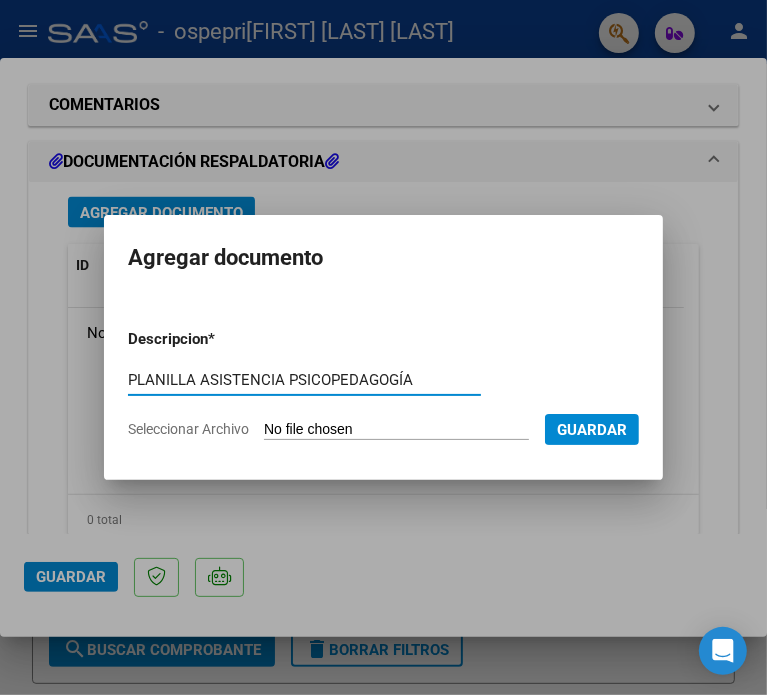 type on "PLANILLA ASISTENCIA PSICOPEDAGOGÍA" 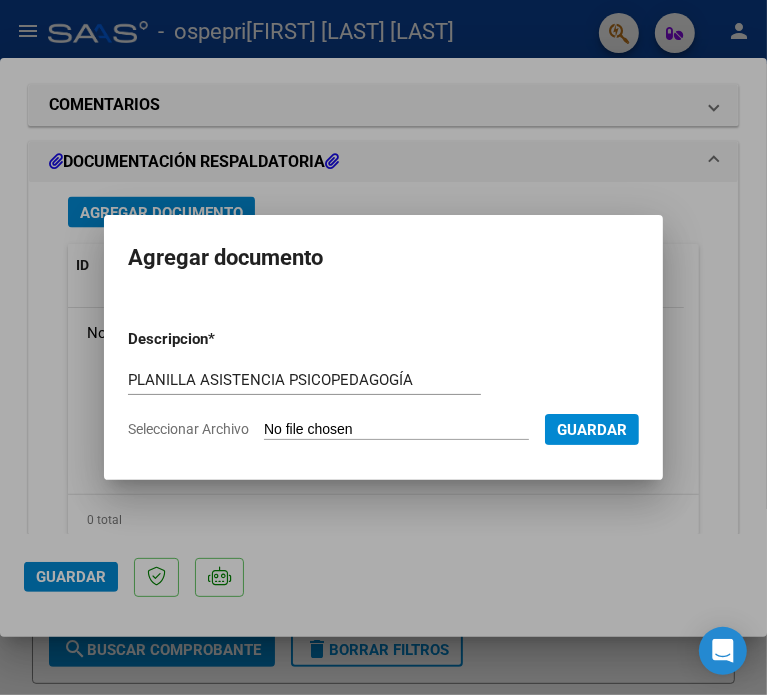 click on "Seleccionar Archivo" at bounding box center (396, 430) 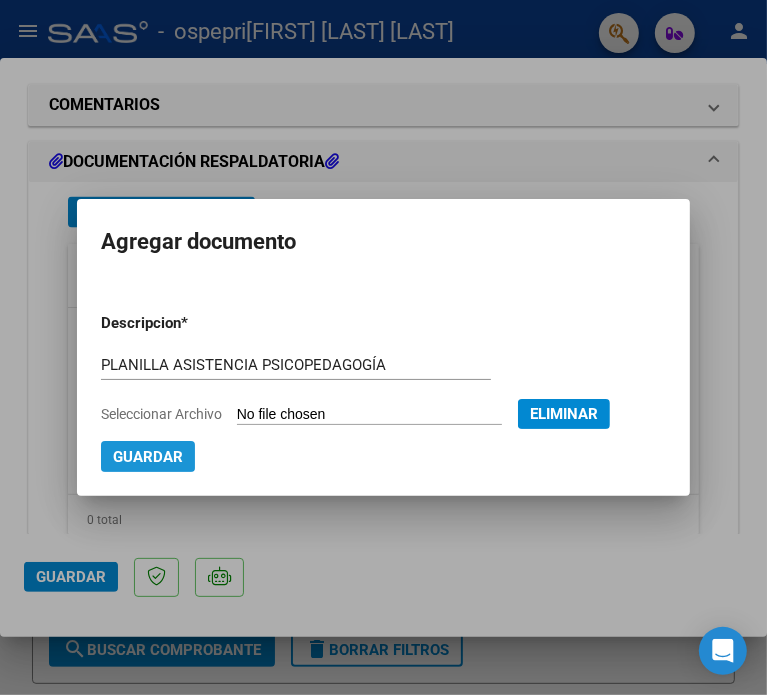 click on "Guardar" at bounding box center [148, 456] 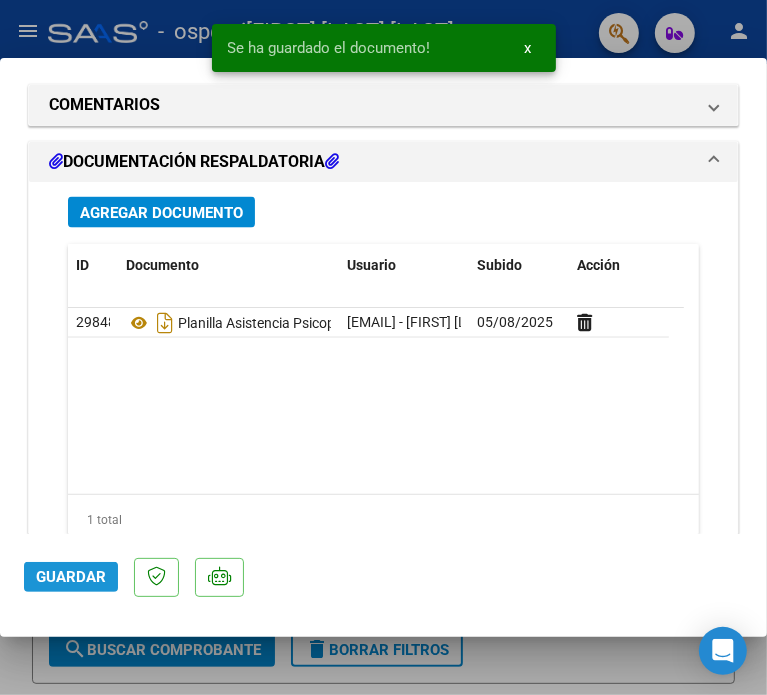 click on "Guardar" 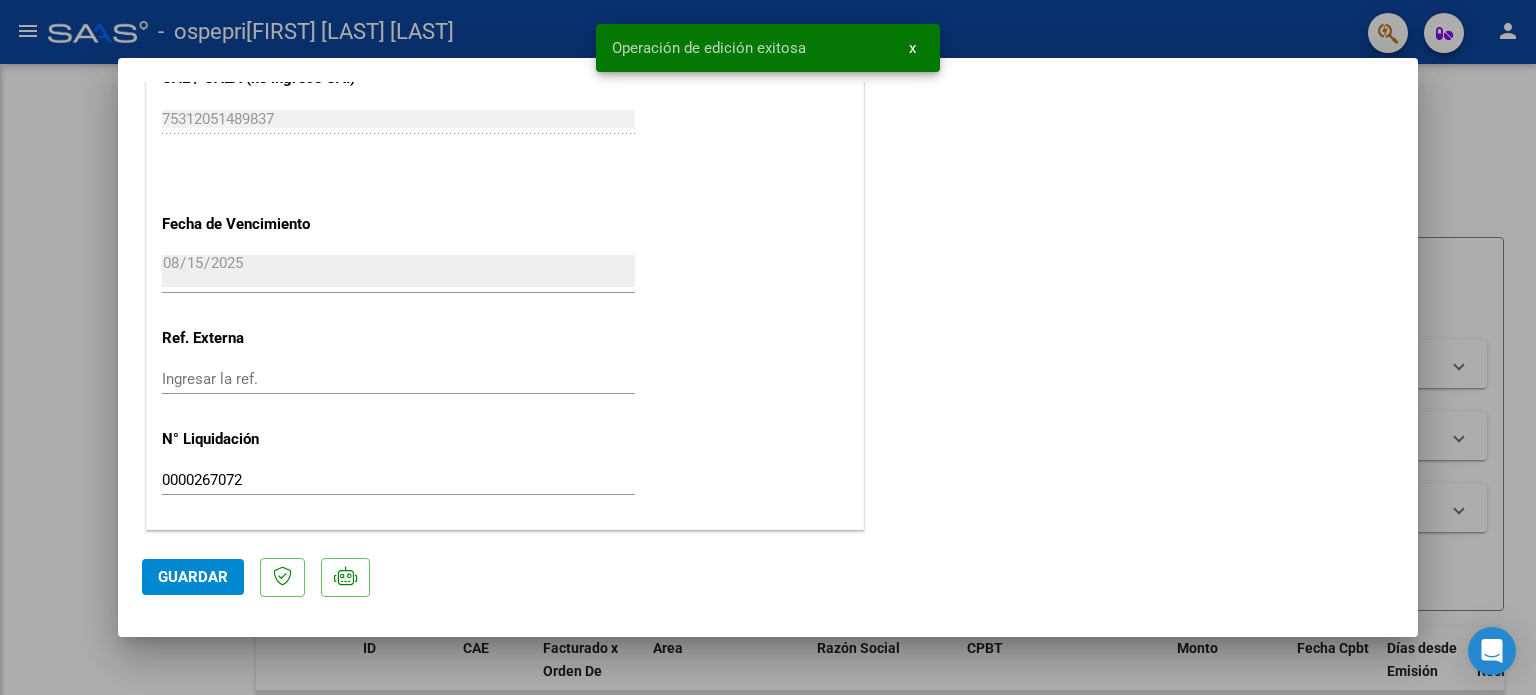 scroll, scrollTop: 1144, scrollLeft: 0, axis: vertical 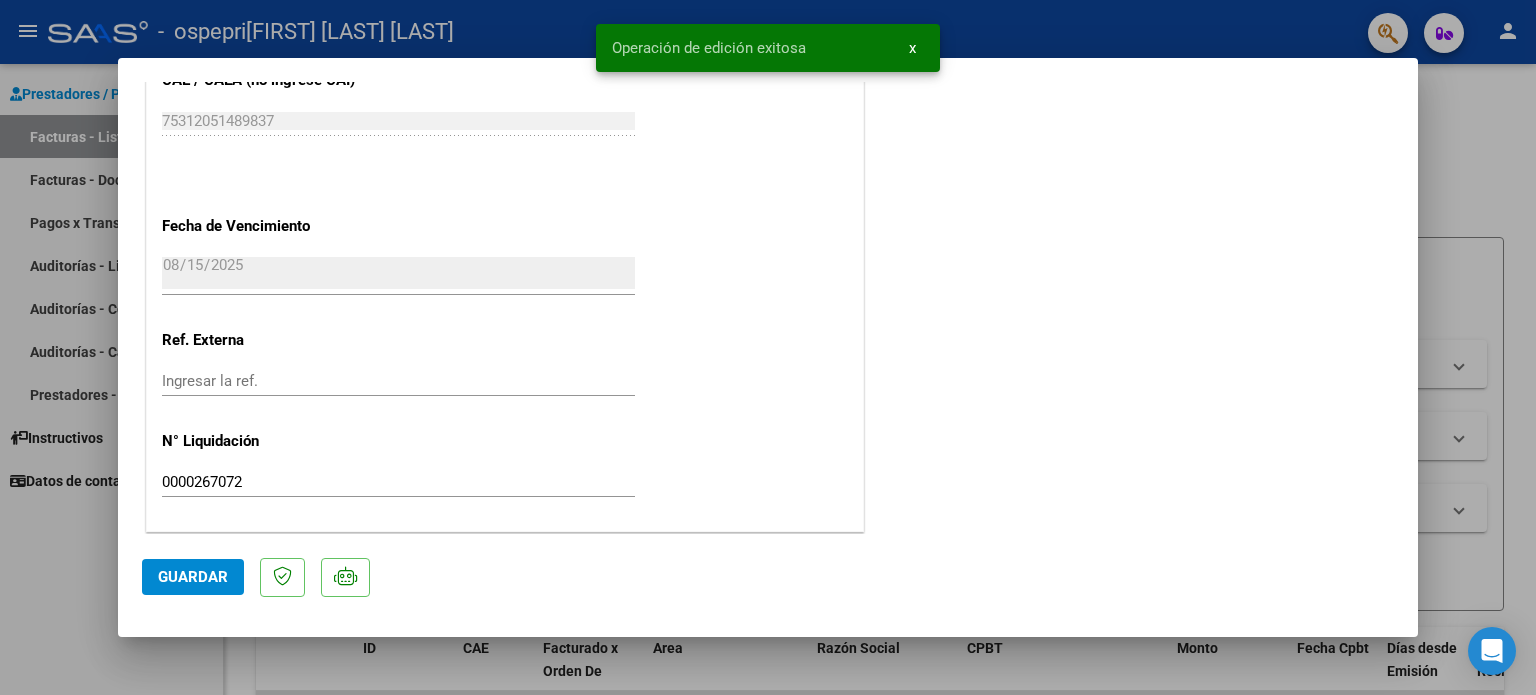 click at bounding box center [768, 347] 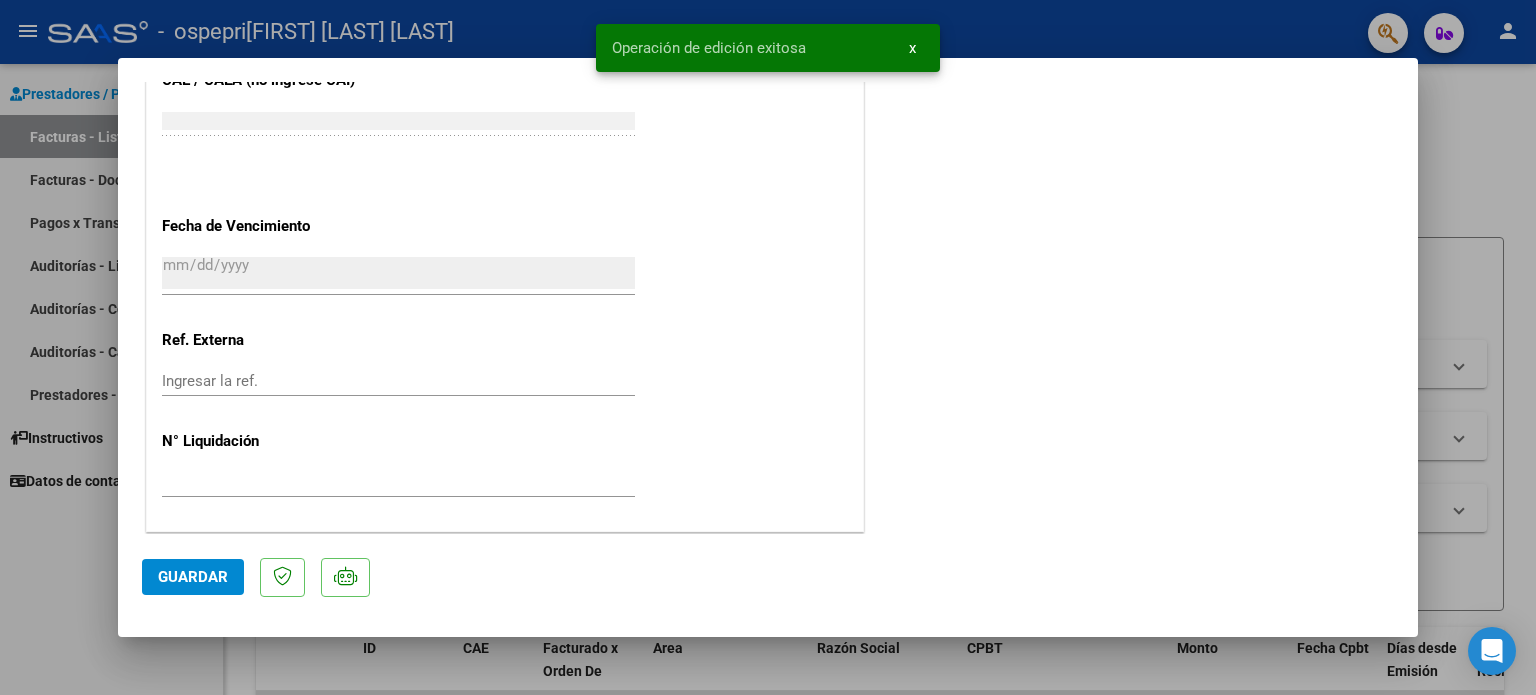scroll, scrollTop: 1296, scrollLeft: 0, axis: vertical 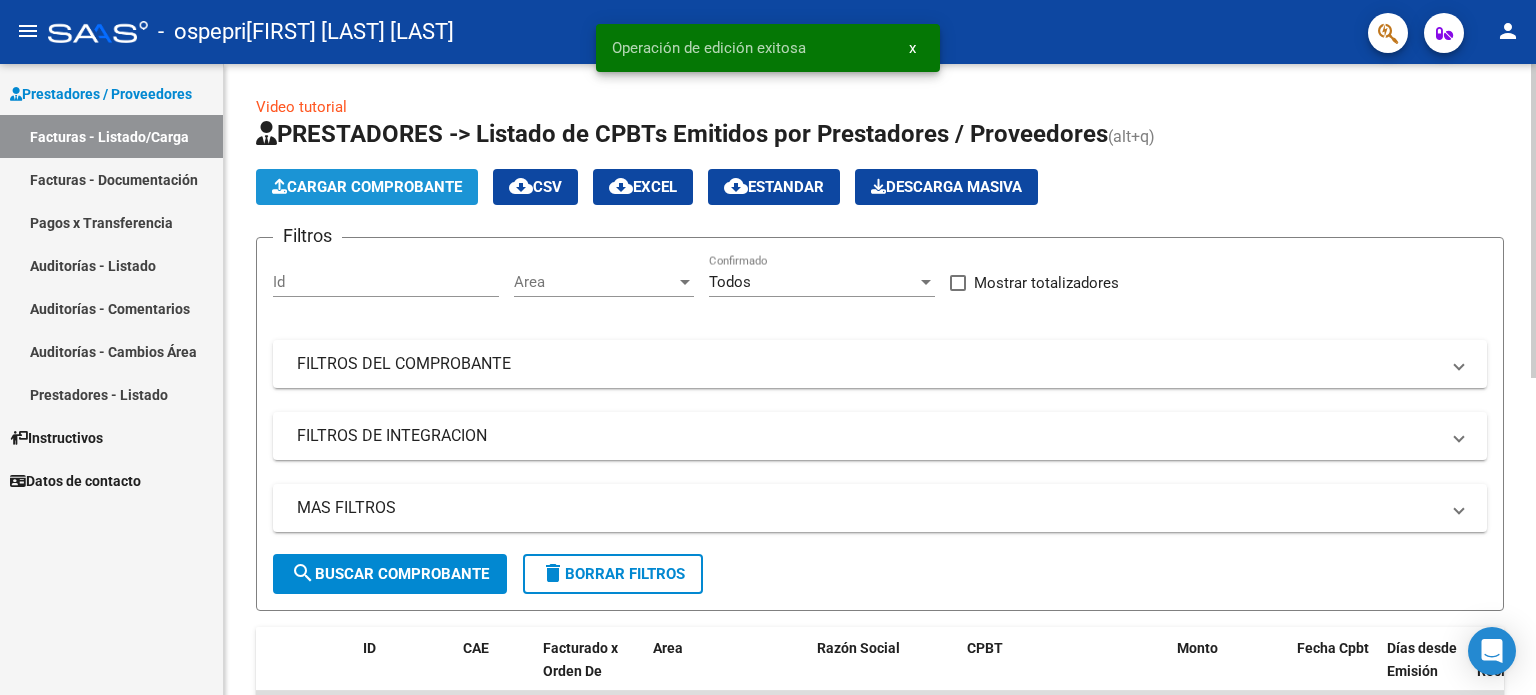 click on "Cargar Comprobante" 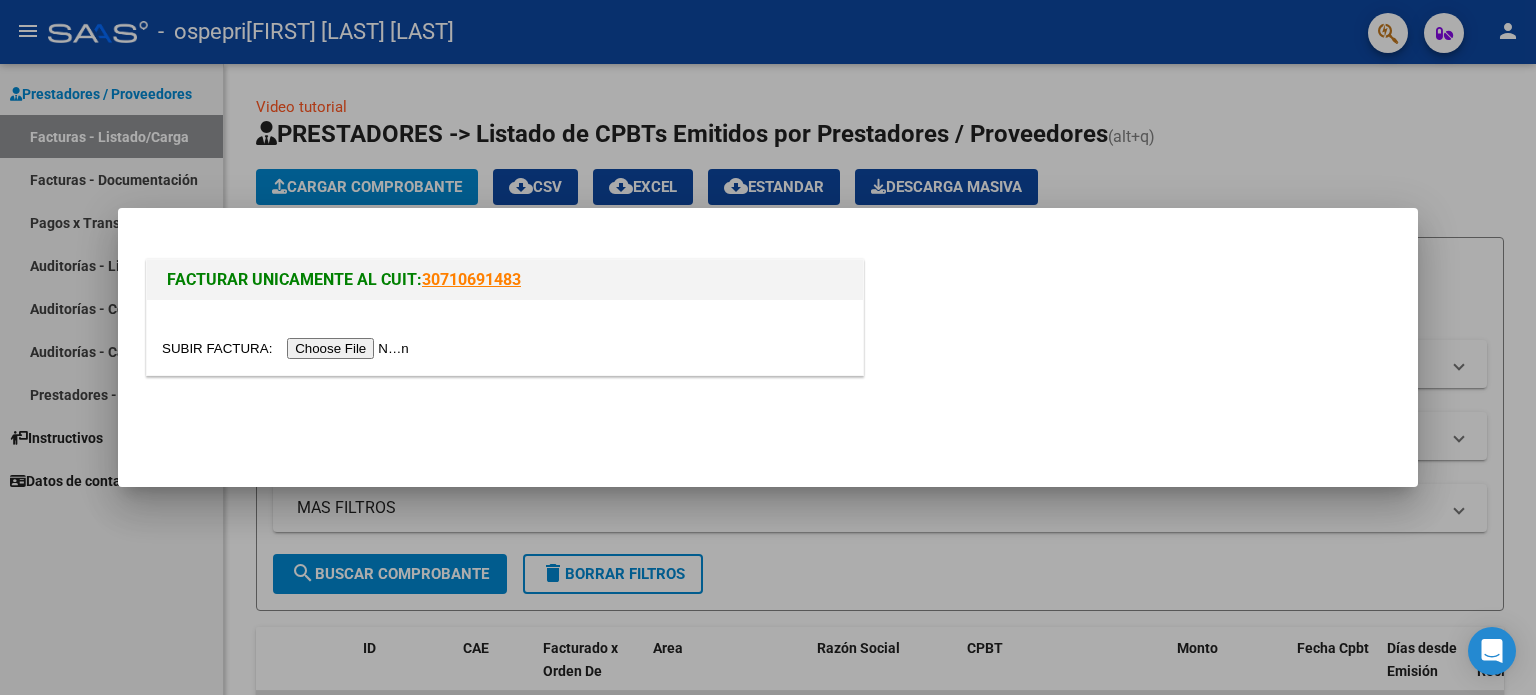 click at bounding box center (288, 348) 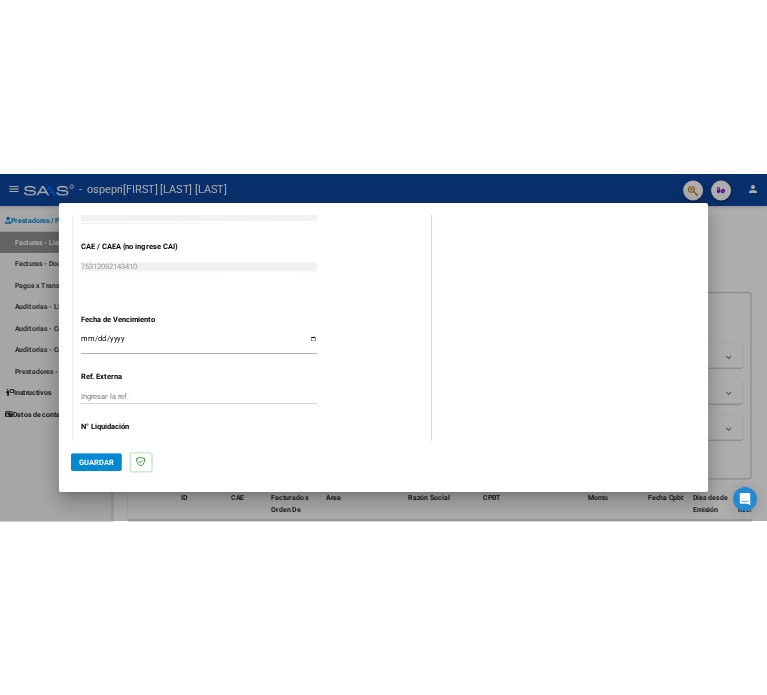 scroll, scrollTop: 1068, scrollLeft: 0, axis: vertical 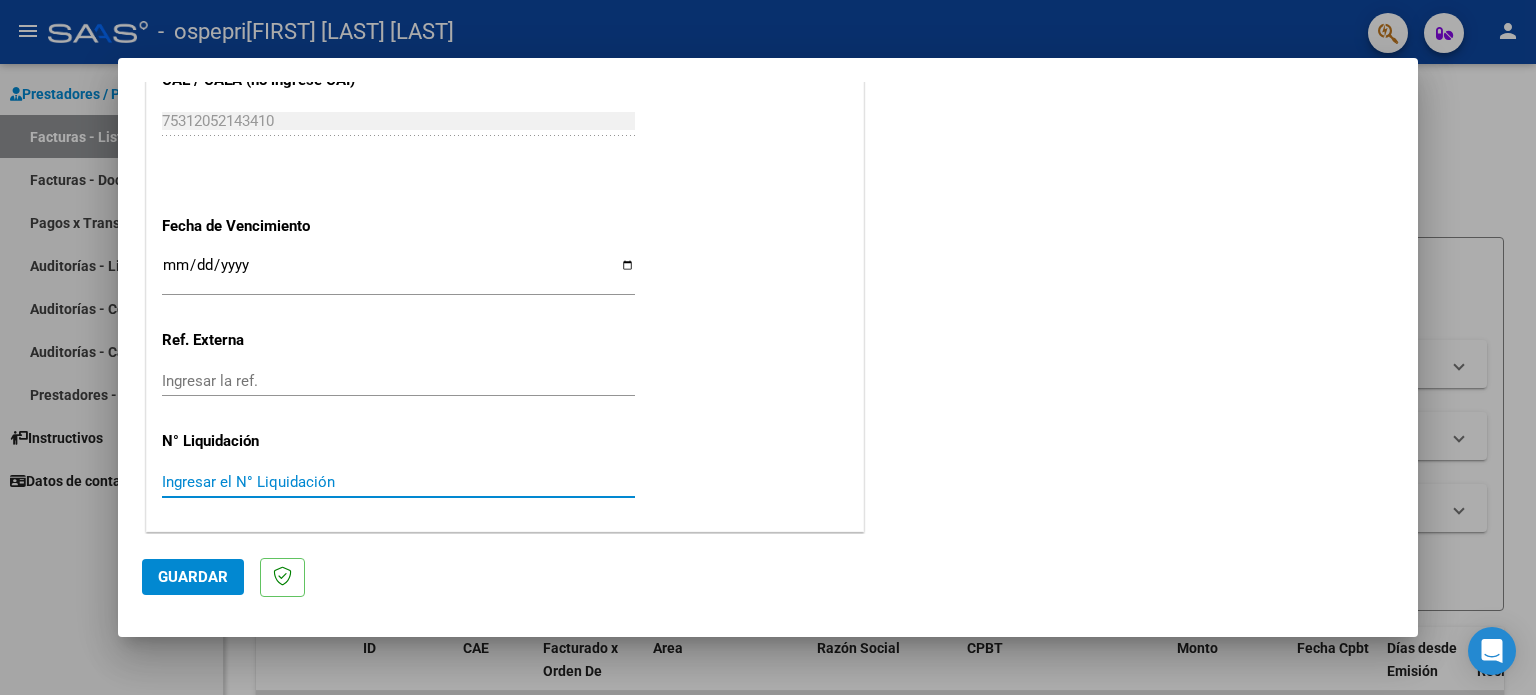 click on "Ingresar el N° Liquidación" at bounding box center (398, 482) 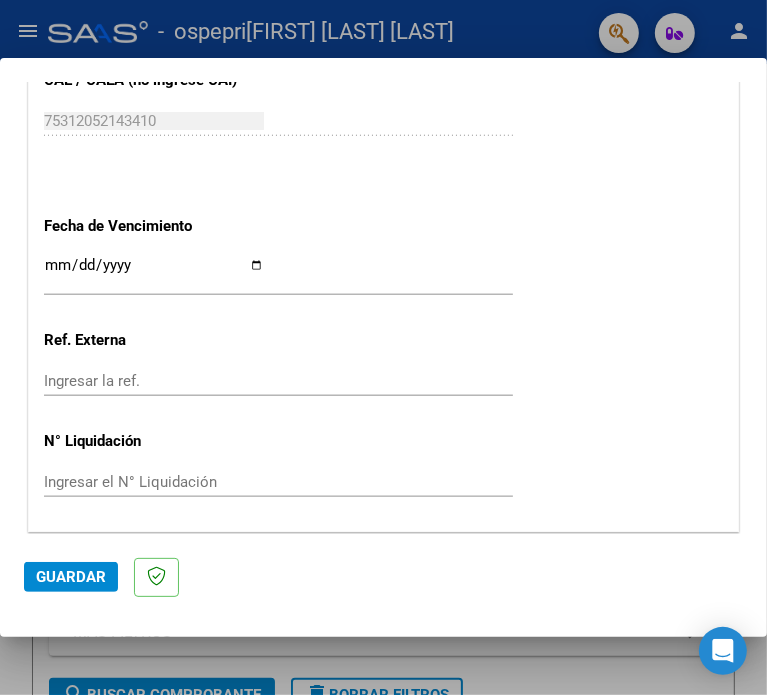 click on "Ingresar la fecha" at bounding box center (154, 273) 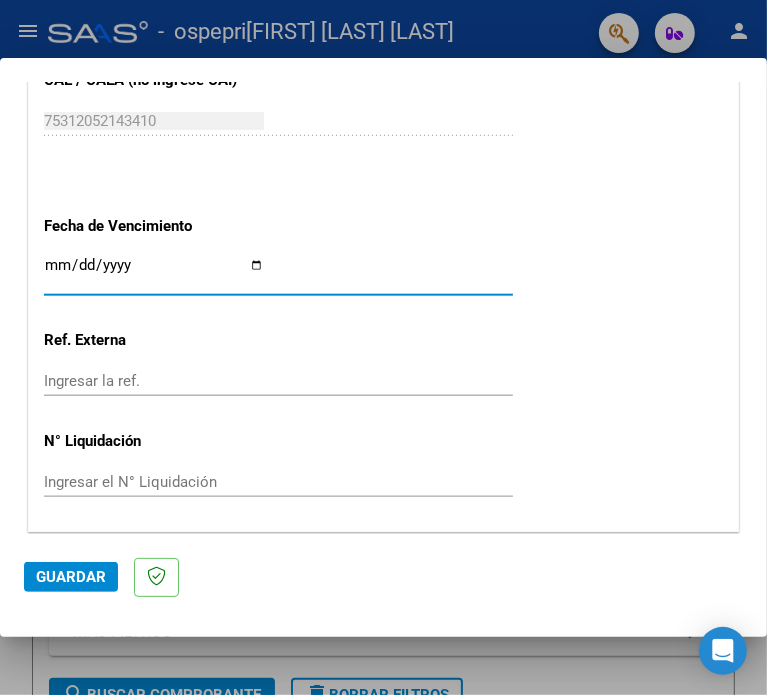 type on "2025-08-15" 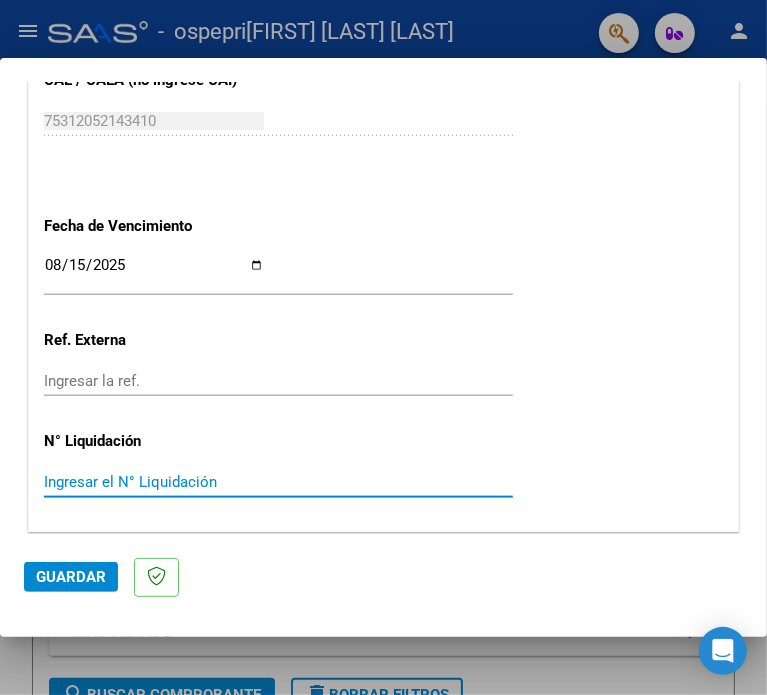 drag, startPoint x: 85, startPoint y: 475, endPoint x: 72, endPoint y: 479, distance: 13.601471 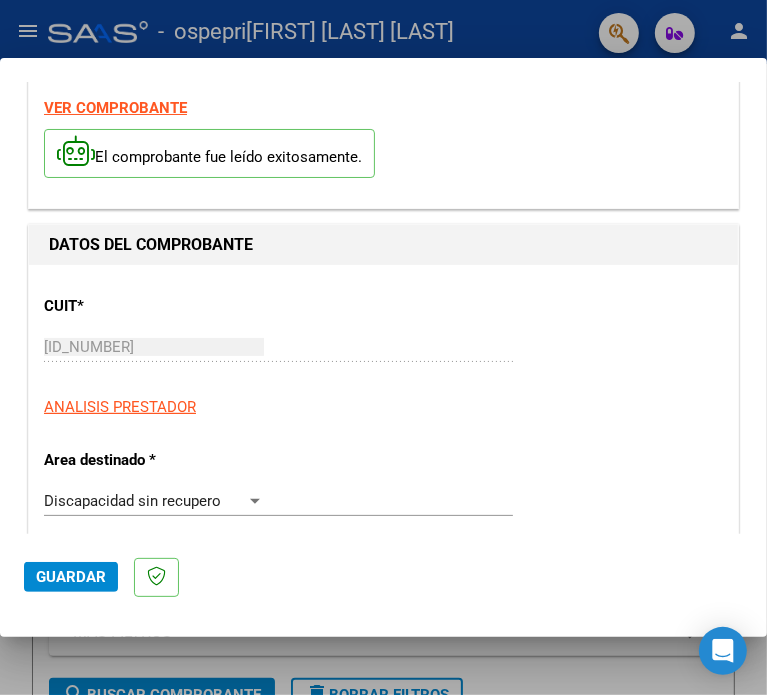 scroll, scrollTop: 0, scrollLeft: 0, axis: both 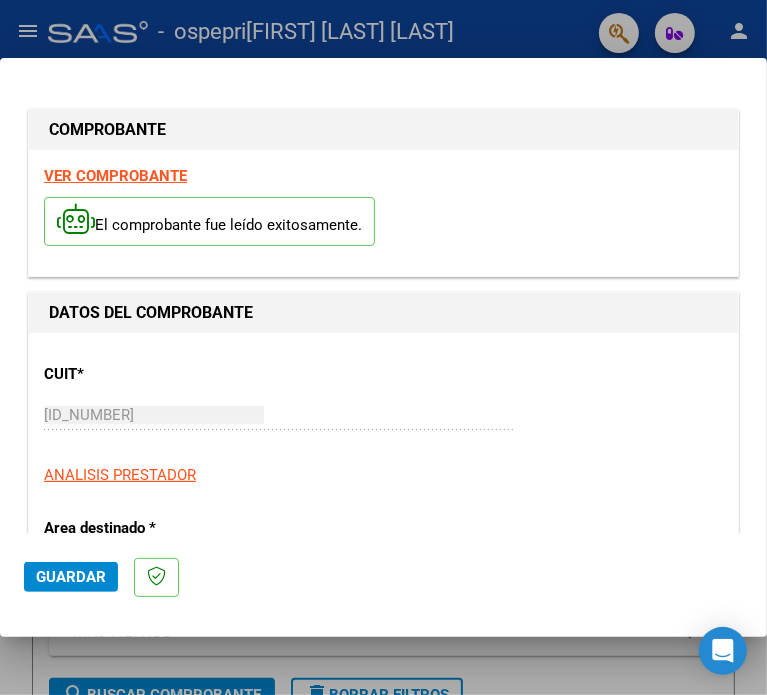 click on "VER COMPROBANTE" at bounding box center [115, 176] 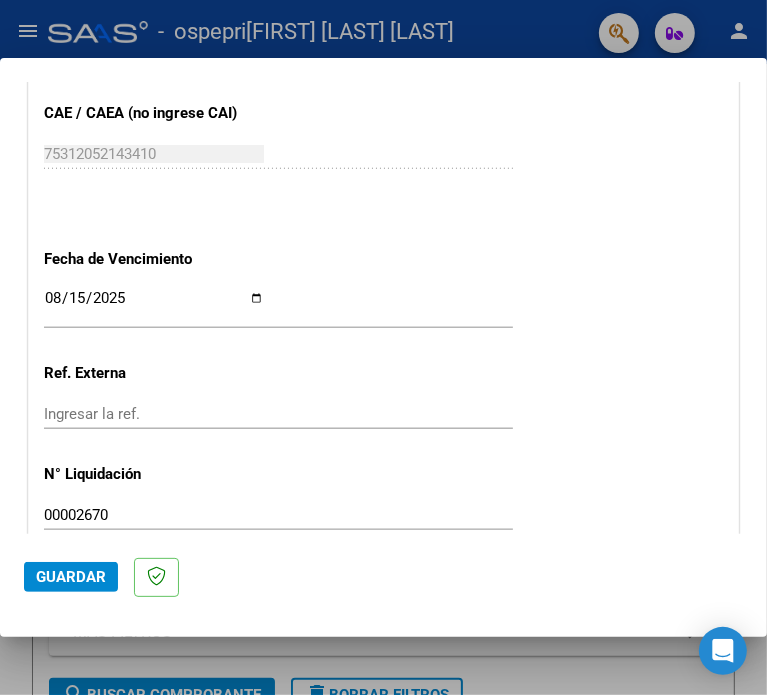scroll, scrollTop: 1100, scrollLeft: 0, axis: vertical 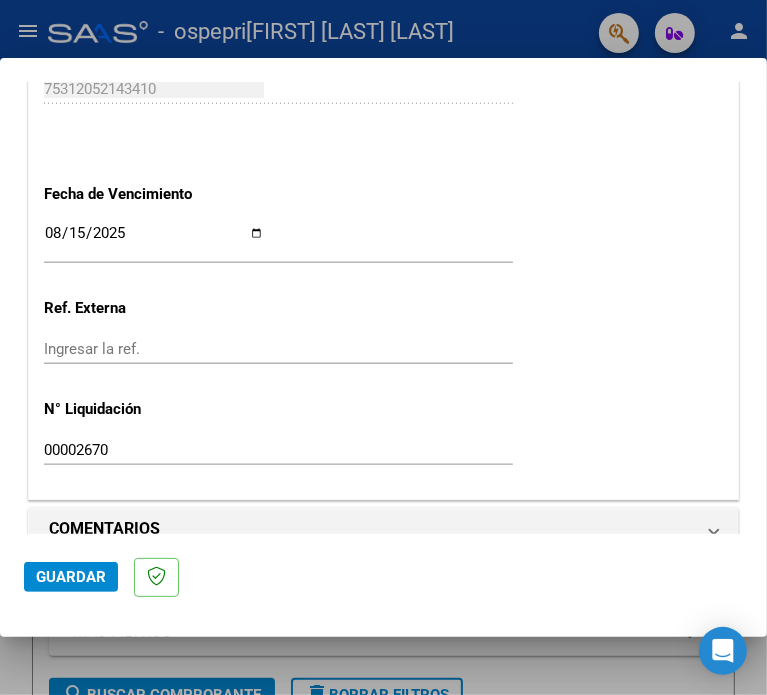 click on "00002670" at bounding box center (154, 450) 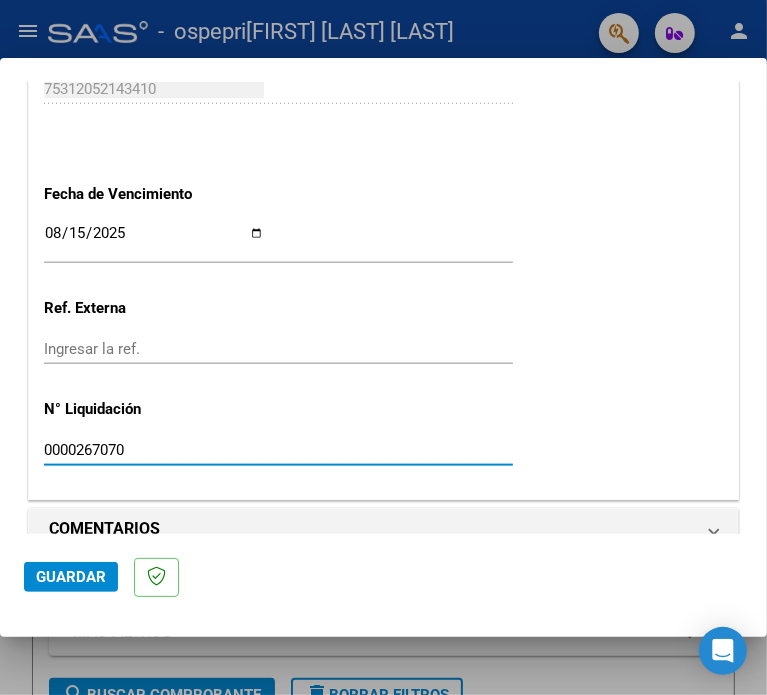 scroll, scrollTop: 1129, scrollLeft: 0, axis: vertical 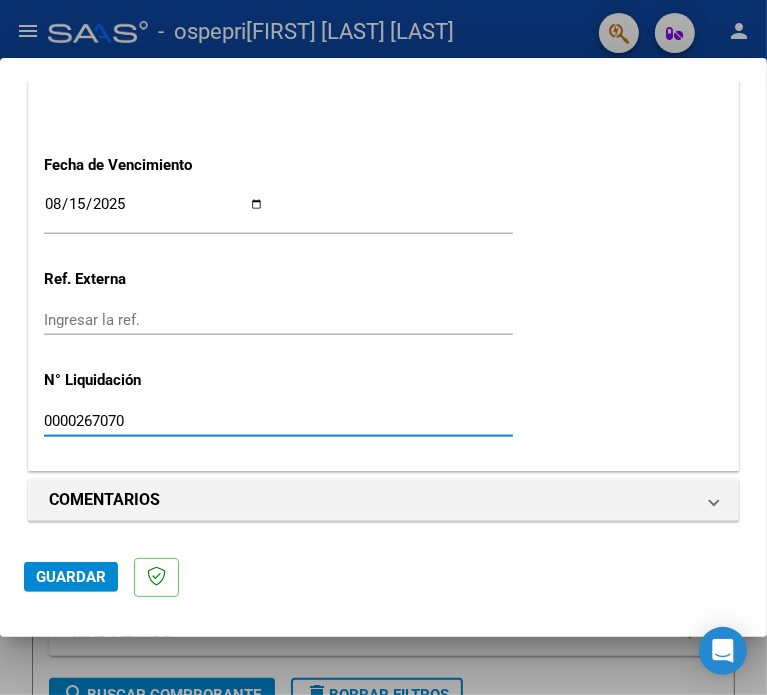 type on "0000267070" 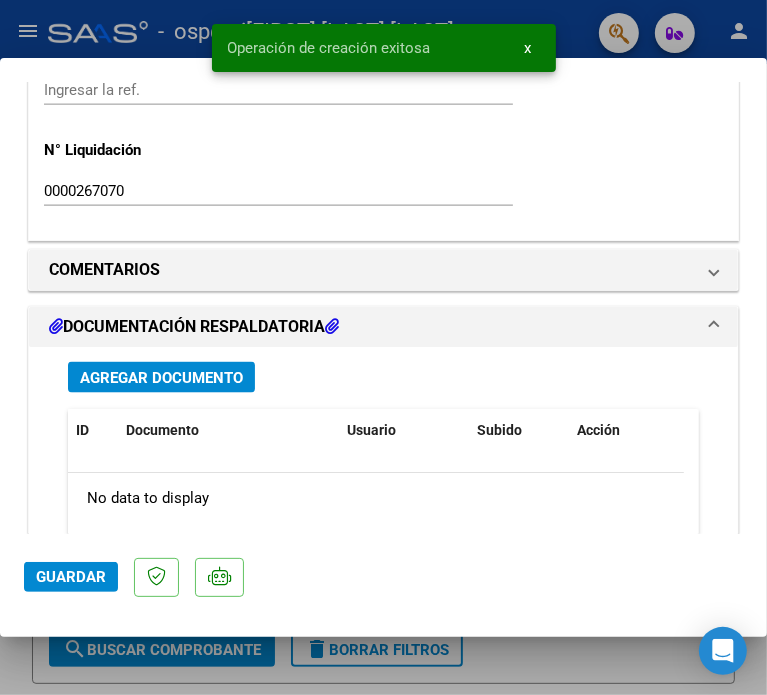 scroll, scrollTop: 1500, scrollLeft: 0, axis: vertical 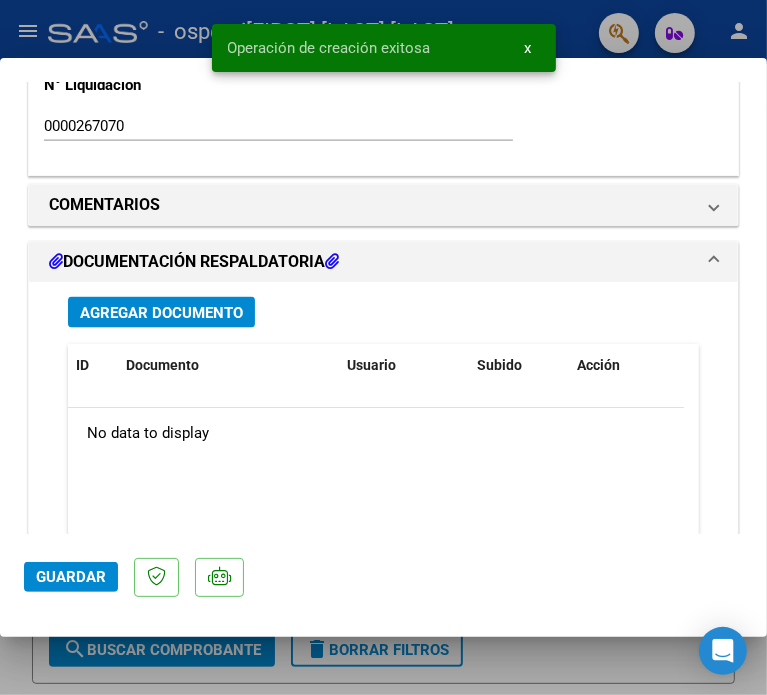 click on "Agregar Documento" at bounding box center [161, 313] 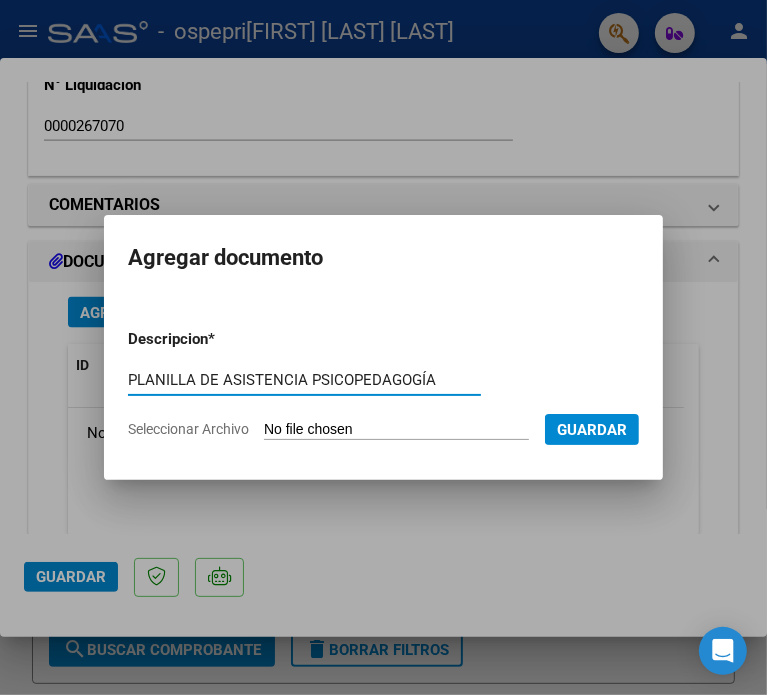 type on "PLANILLA DE ASISTENCIA PSICOPEDAGOGÍA" 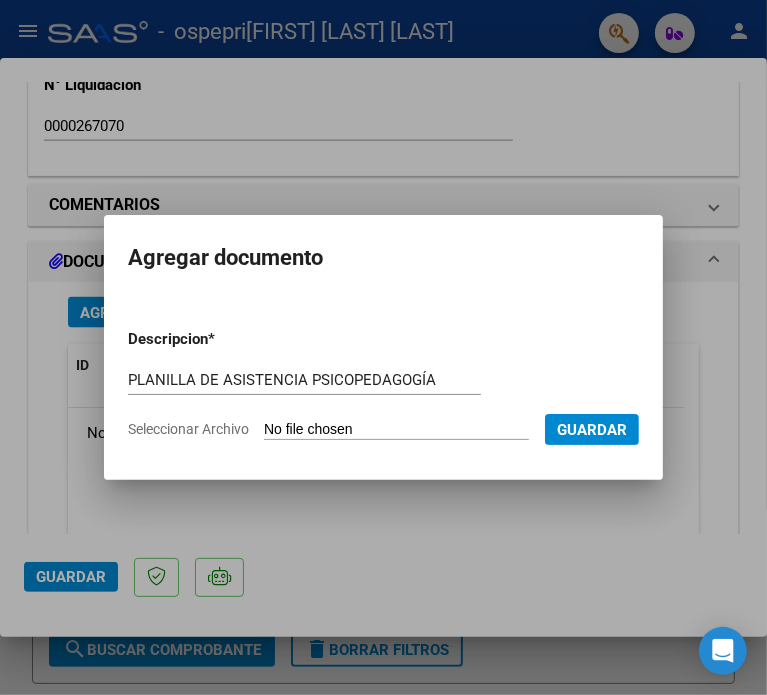 click on "Seleccionar Archivo" at bounding box center (396, 430) 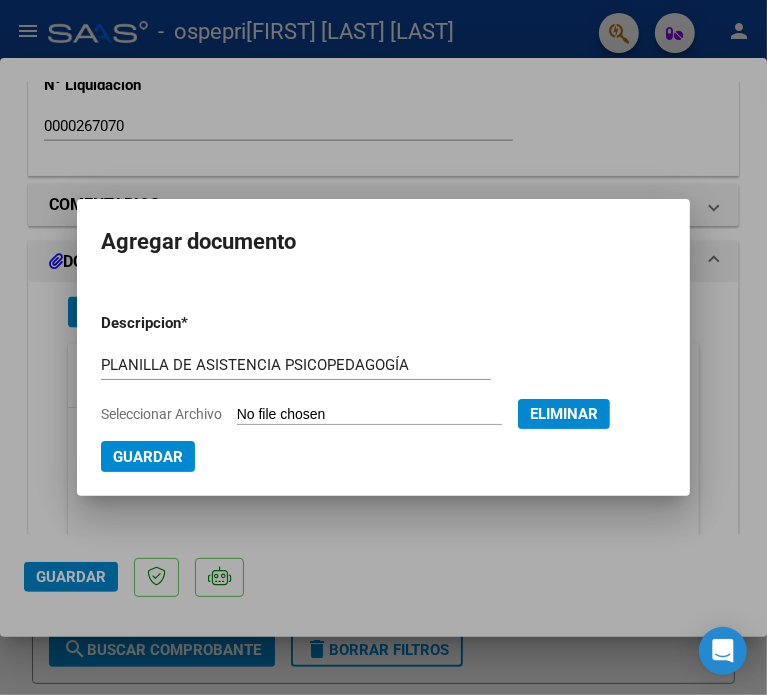 click on "Guardar" at bounding box center (148, 457) 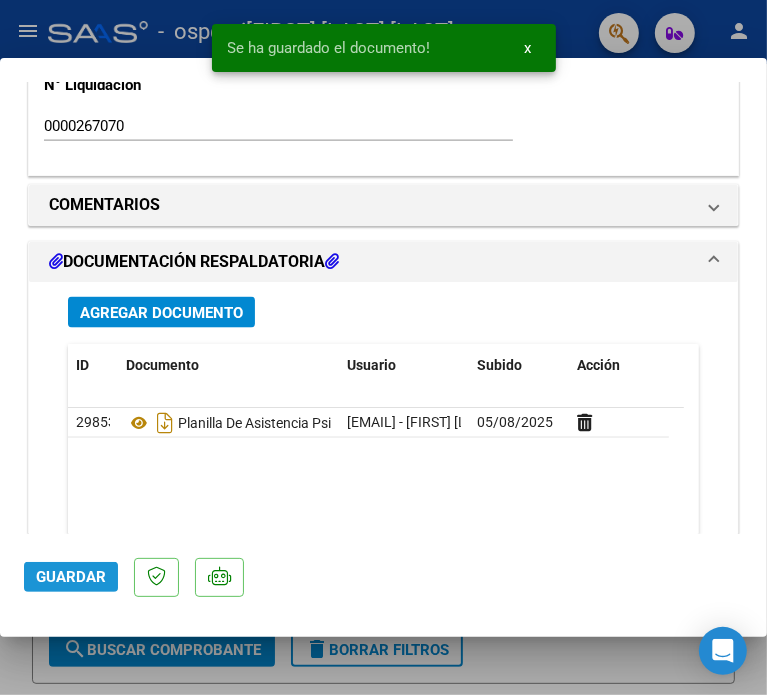 click on "Guardar" 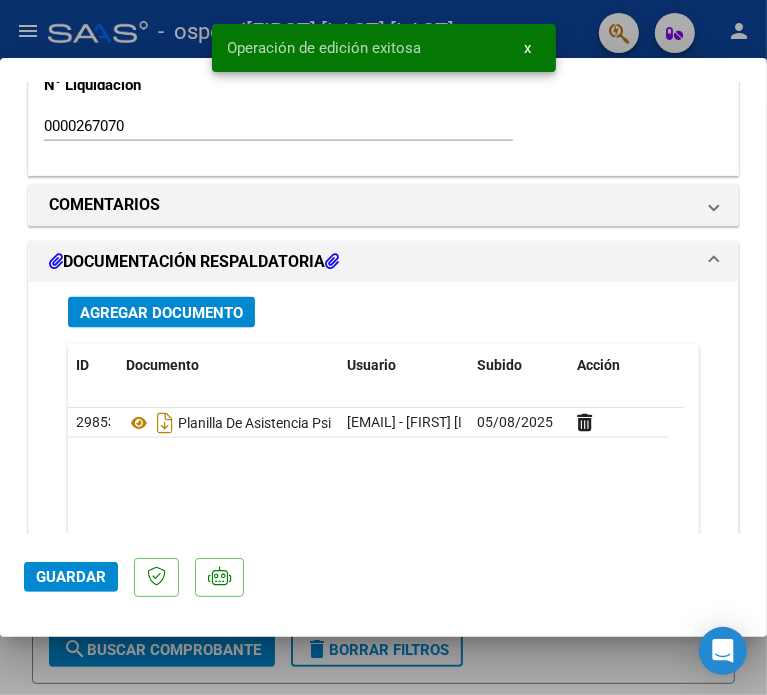click at bounding box center [383, 347] 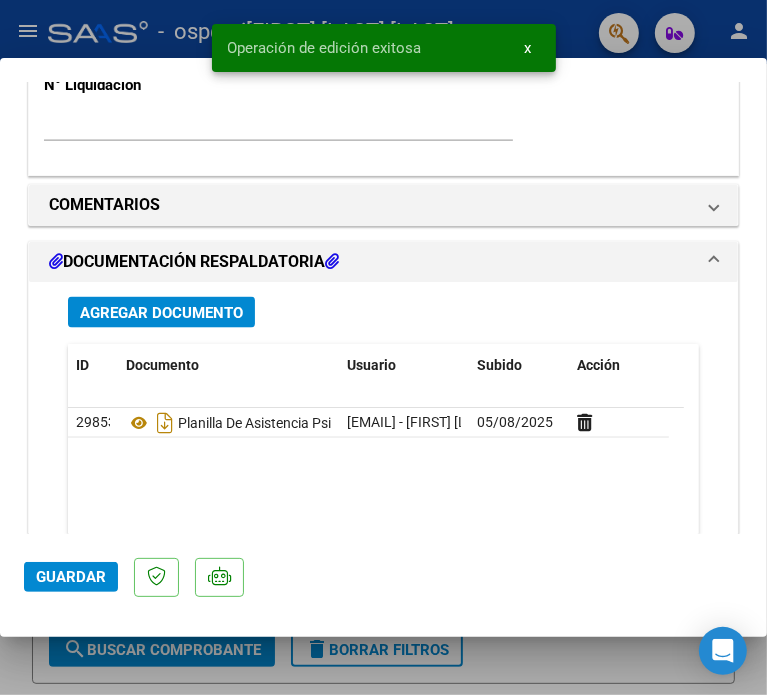 scroll, scrollTop: 0, scrollLeft: 0, axis: both 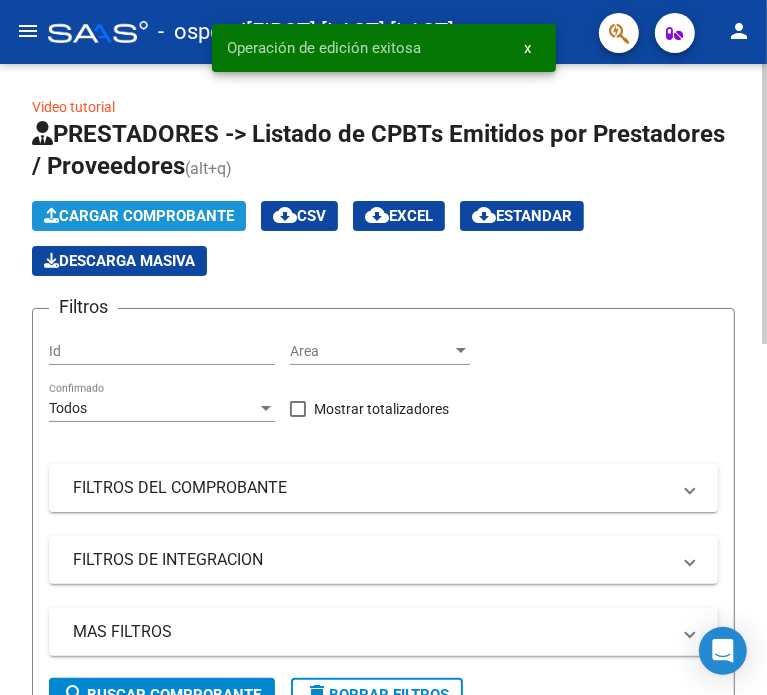click on "Cargar Comprobante" 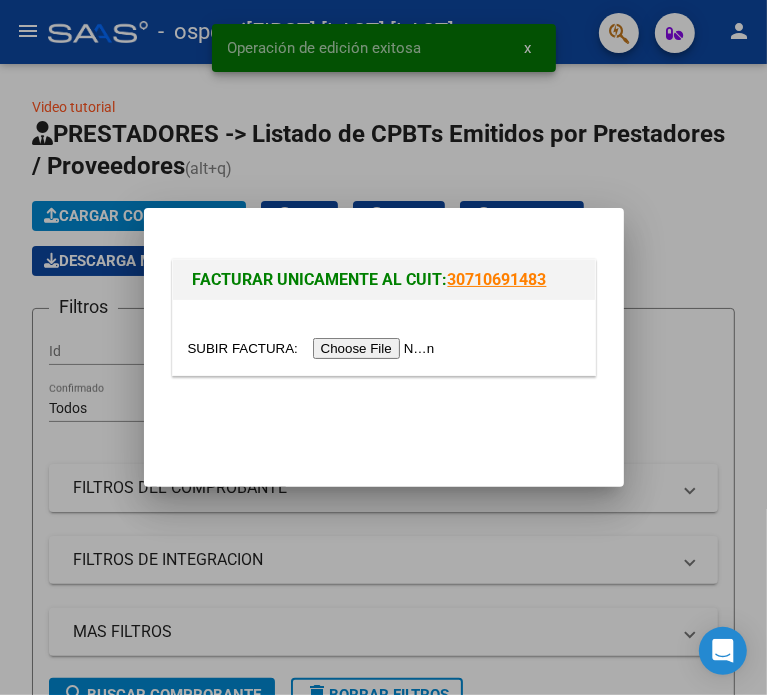 click at bounding box center (314, 348) 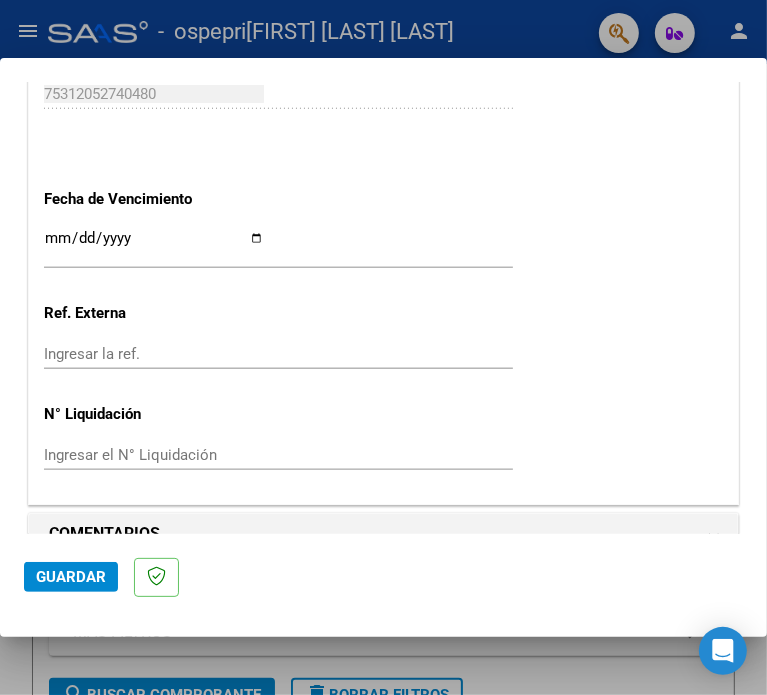 scroll, scrollTop: 1100, scrollLeft: 0, axis: vertical 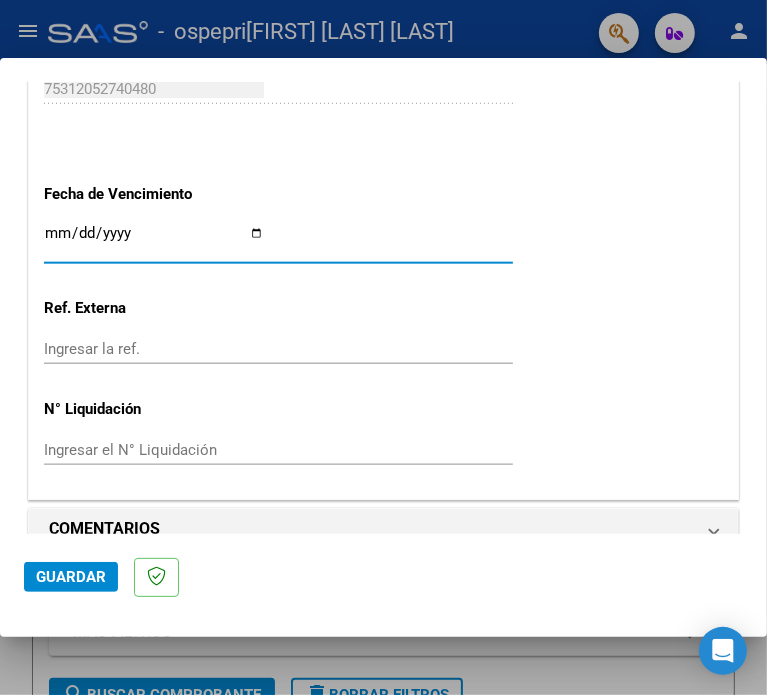 click on "Ingresar la fecha" at bounding box center [154, 241] 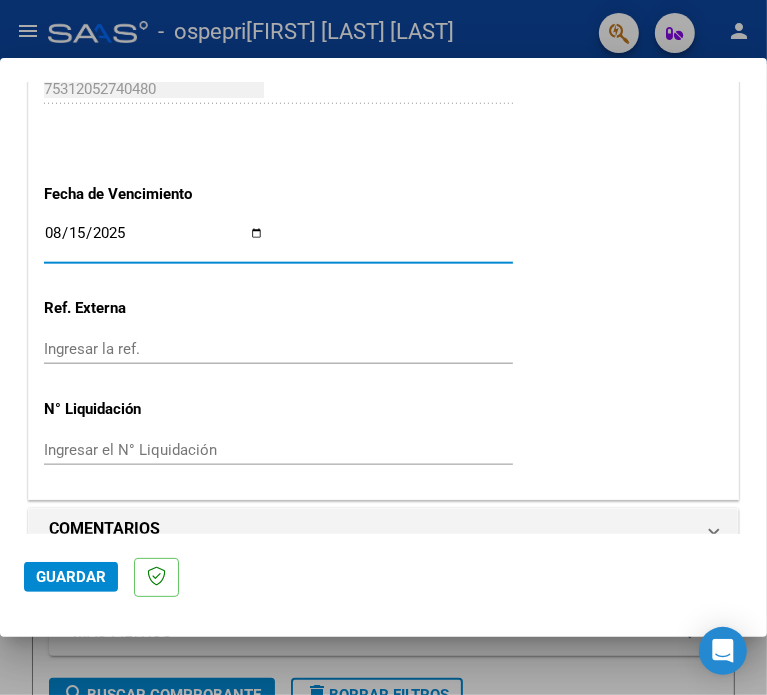 type on "2025-08-15" 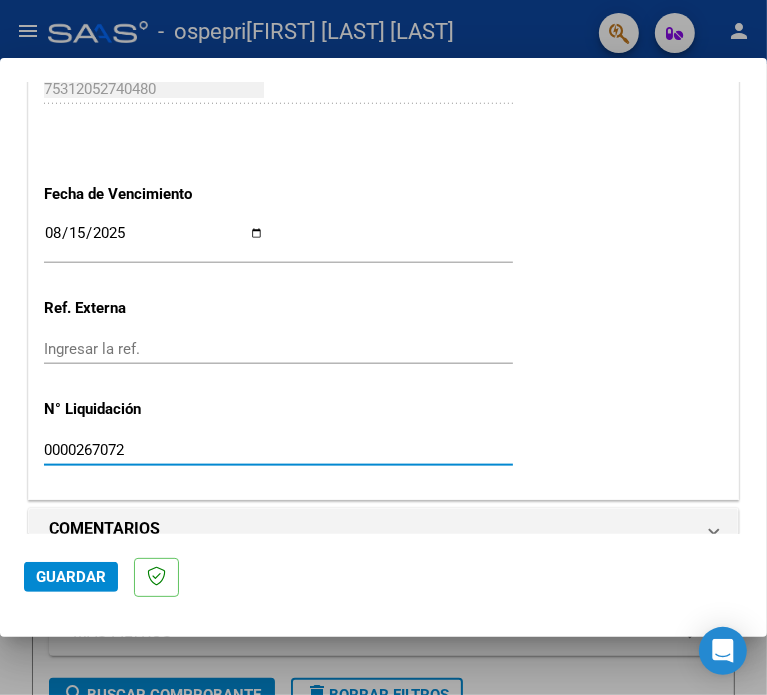 type on "0000267072" 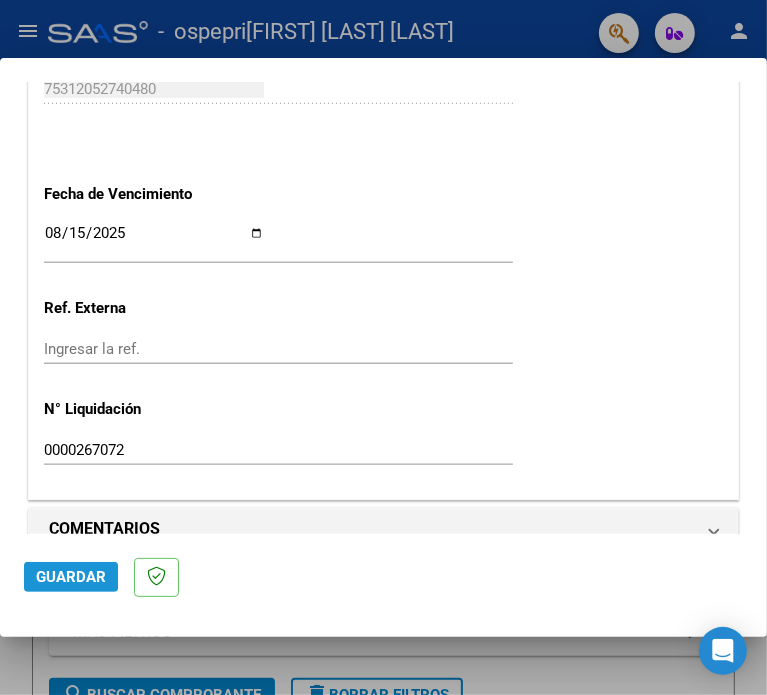 click on "Guardar" 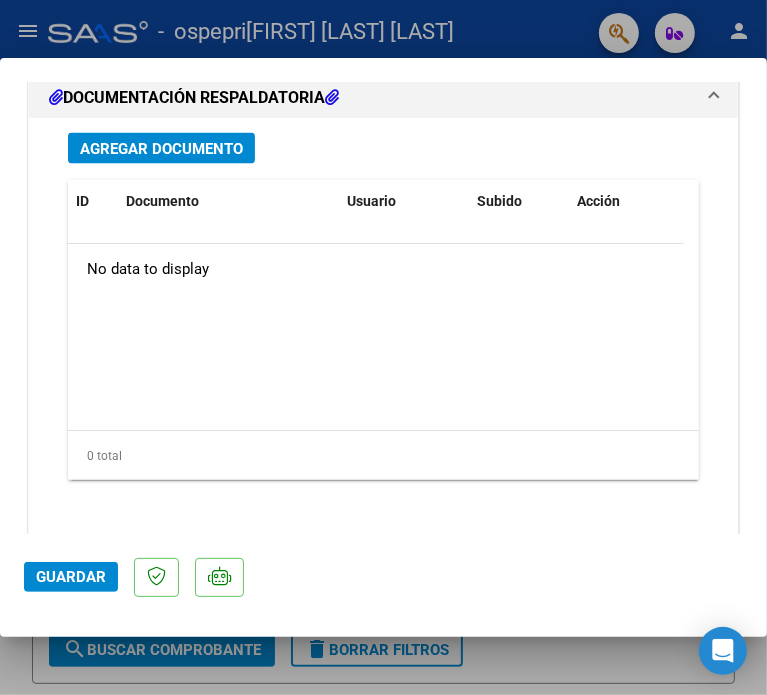 scroll, scrollTop: 1700, scrollLeft: 0, axis: vertical 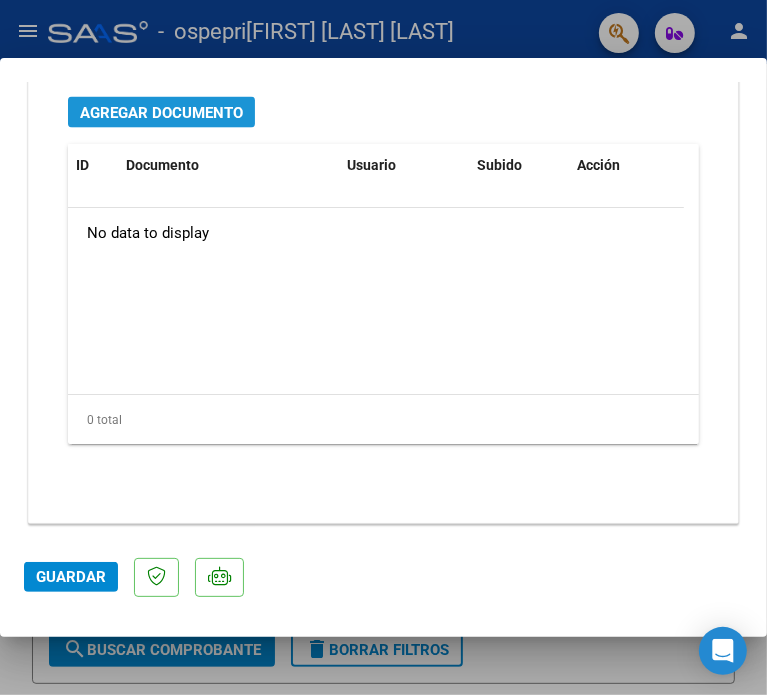click on "Agregar Documento" at bounding box center [161, 113] 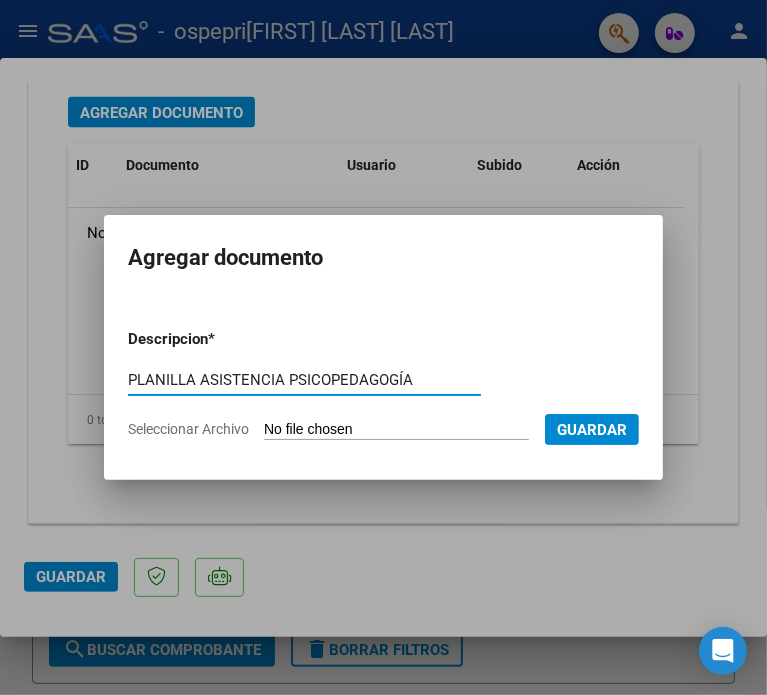 type on "PLANILLA ASISTENCIA PSICOPEDAGOGÍA" 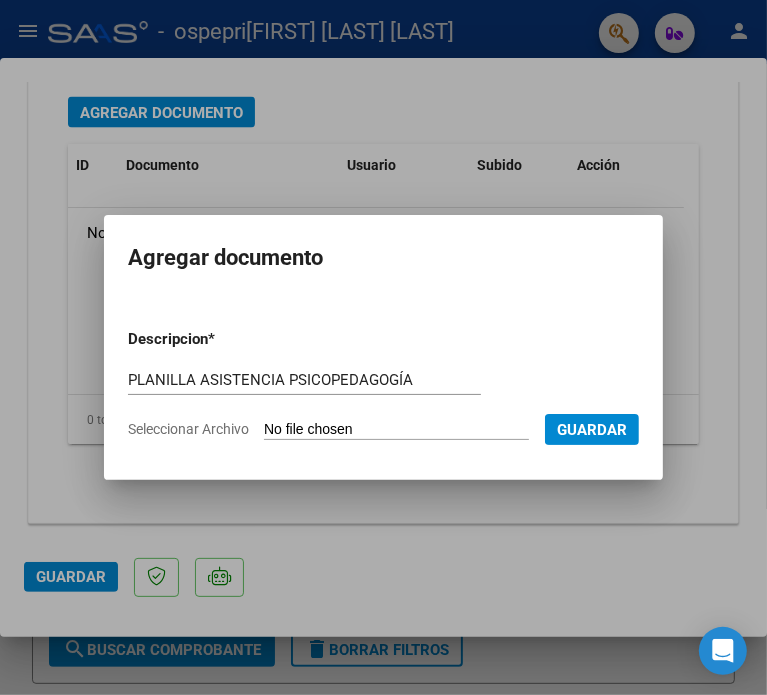 click on "Seleccionar Archivo" at bounding box center [396, 430] 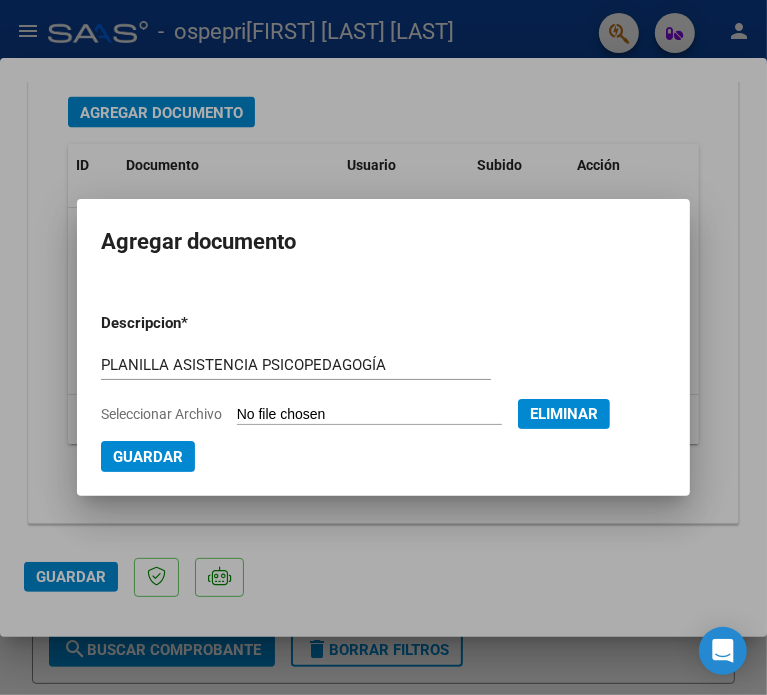 click on "Guardar" at bounding box center [148, 457] 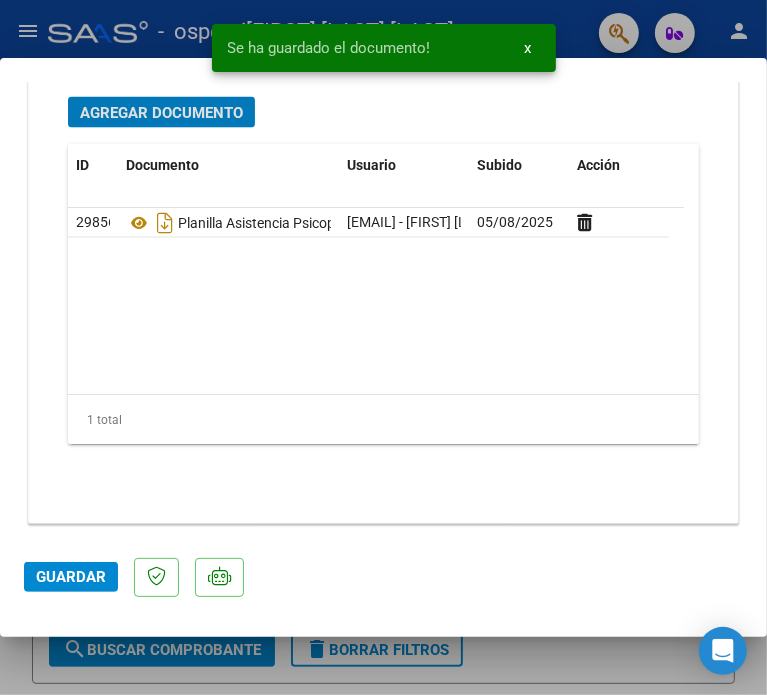 click on "Guardar" 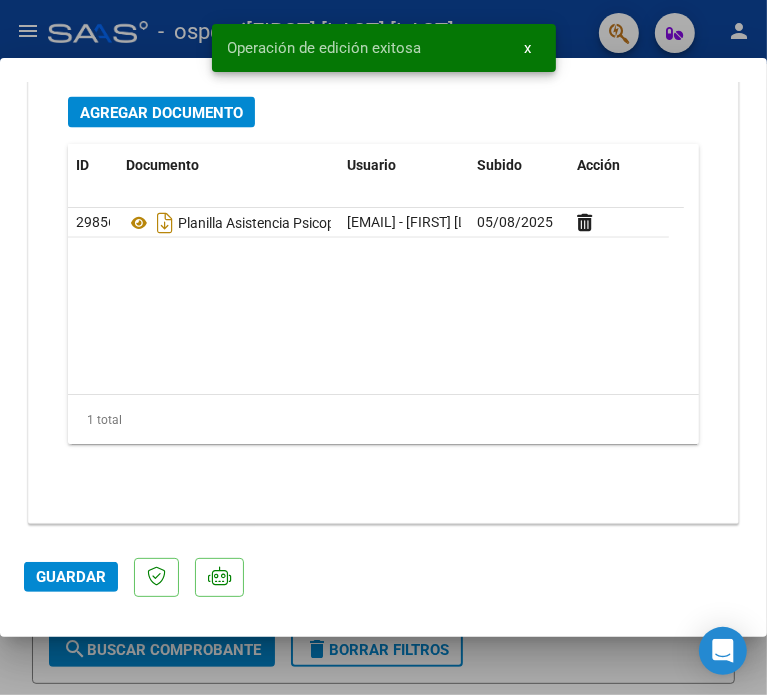 click at bounding box center [383, 347] 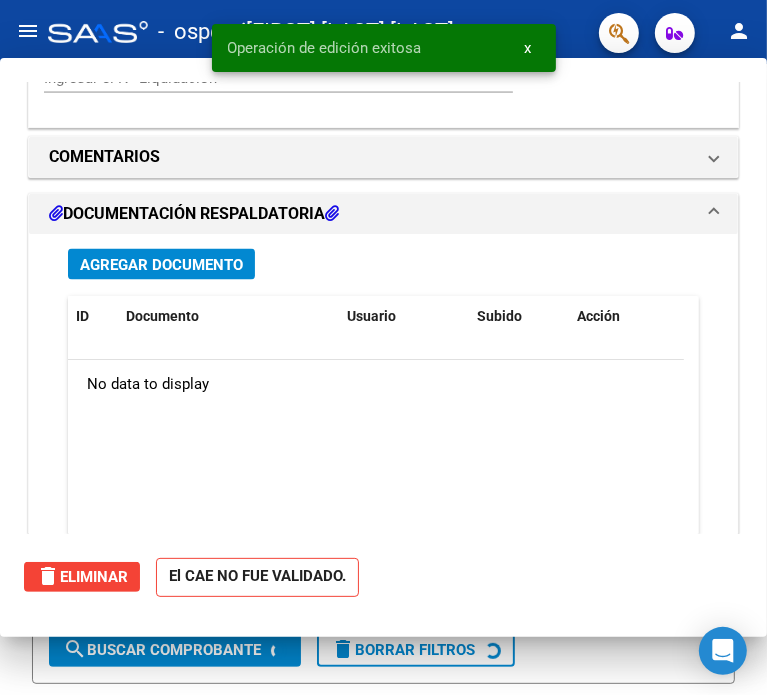 scroll, scrollTop: 1851, scrollLeft: 0, axis: vertical 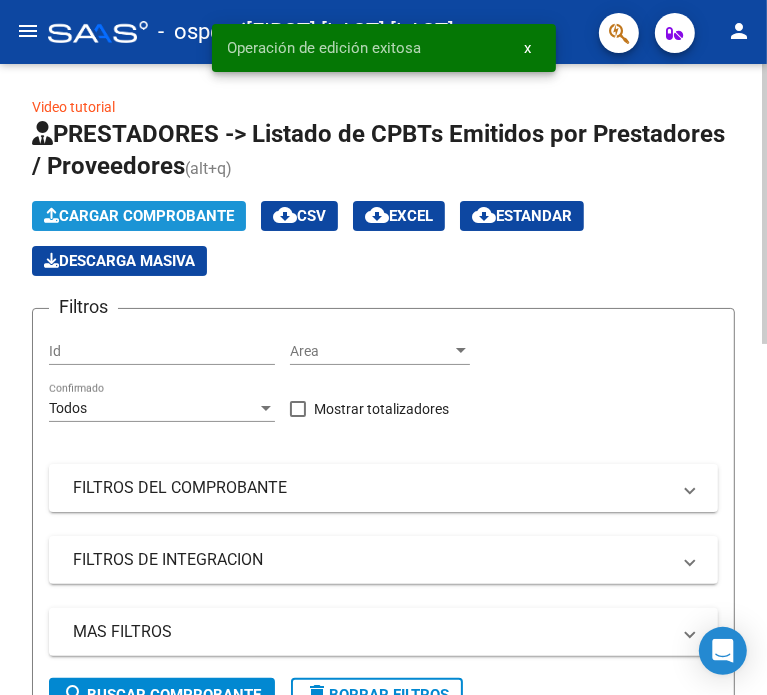 click on "Cargar Comprobante" 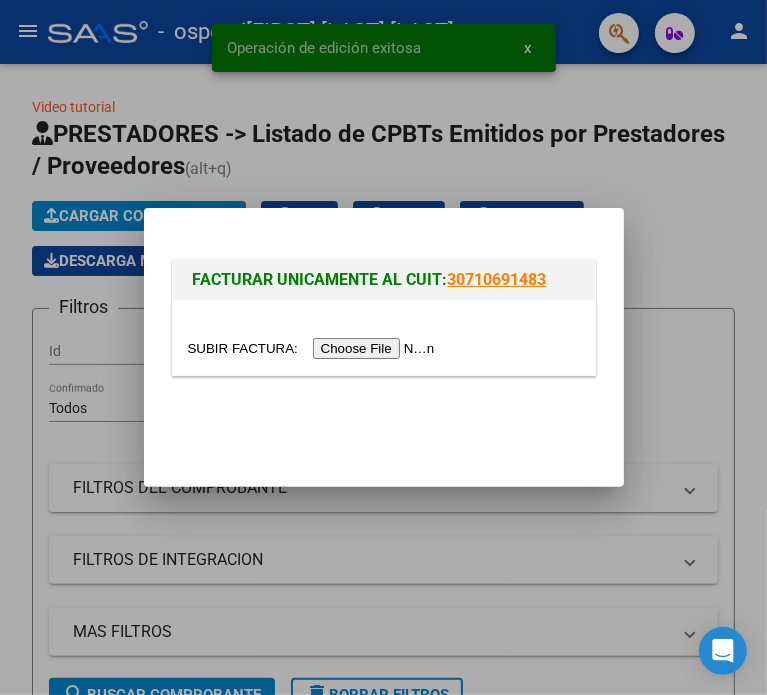 click at bounding box center (314, 348) 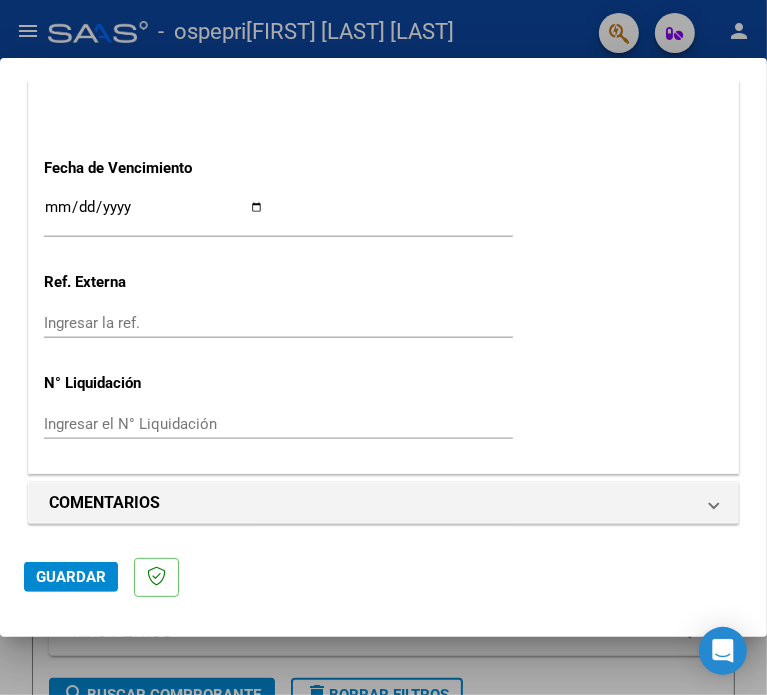 scroll, scrollTop: 1129, scrollLeft: 0, axis: vertical 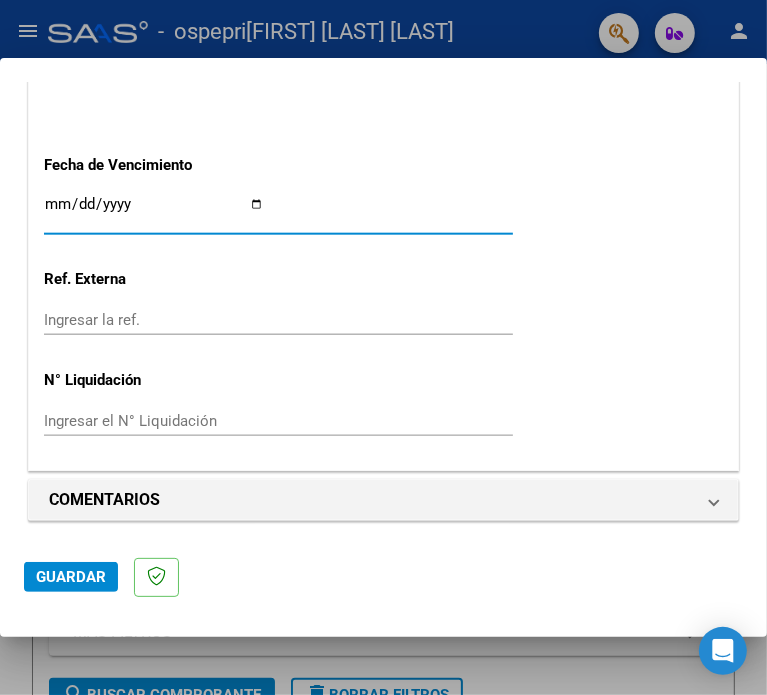 click on "Ingresar la fecha" at bounding box center (154, 212) 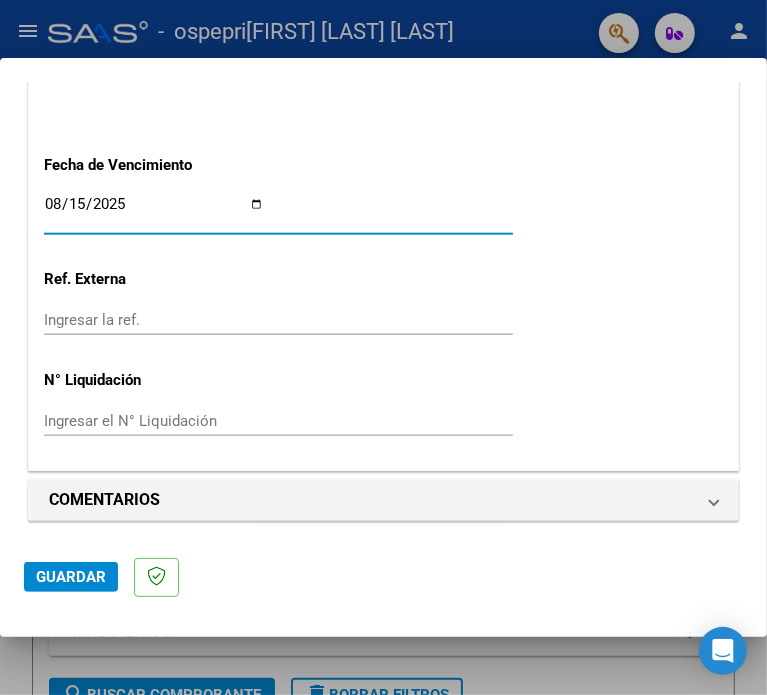 type on "2025-08-15" 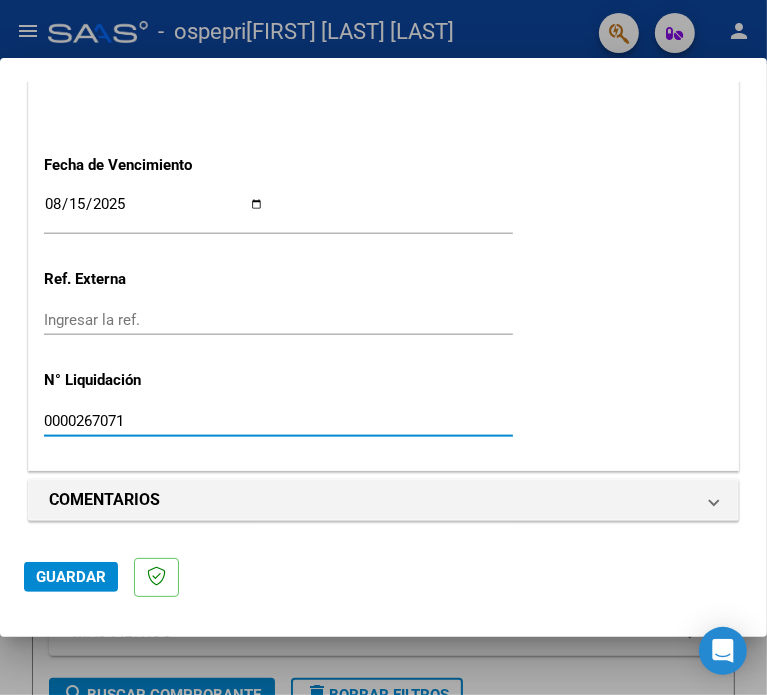 type on "0000267071" 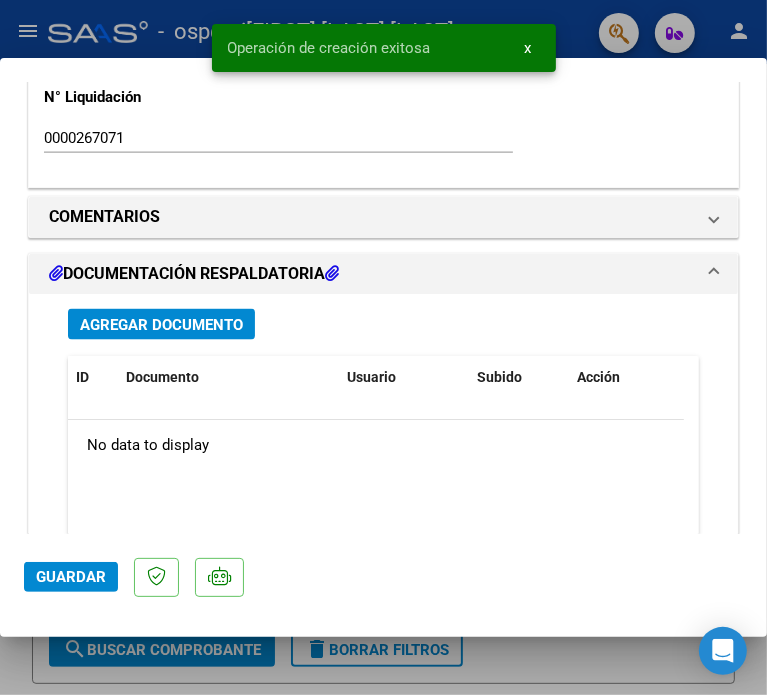 scroll, scrollTop: 1600, scrollLeft: 0, axis: vertical 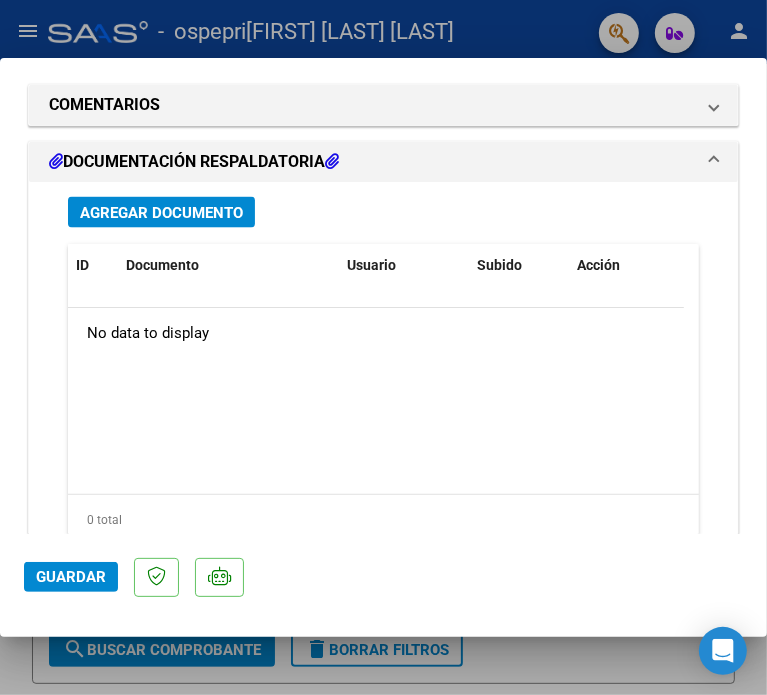 click on "Agregar Documento" at bounding box center [161, 213] 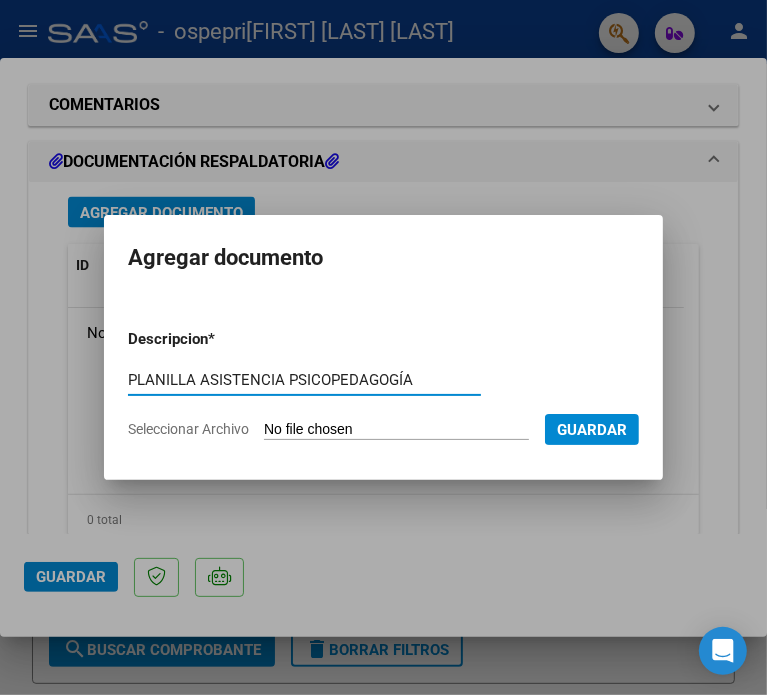 type on "PLANILLA ASISTENCIA PSICOPEDAGOGÍA" 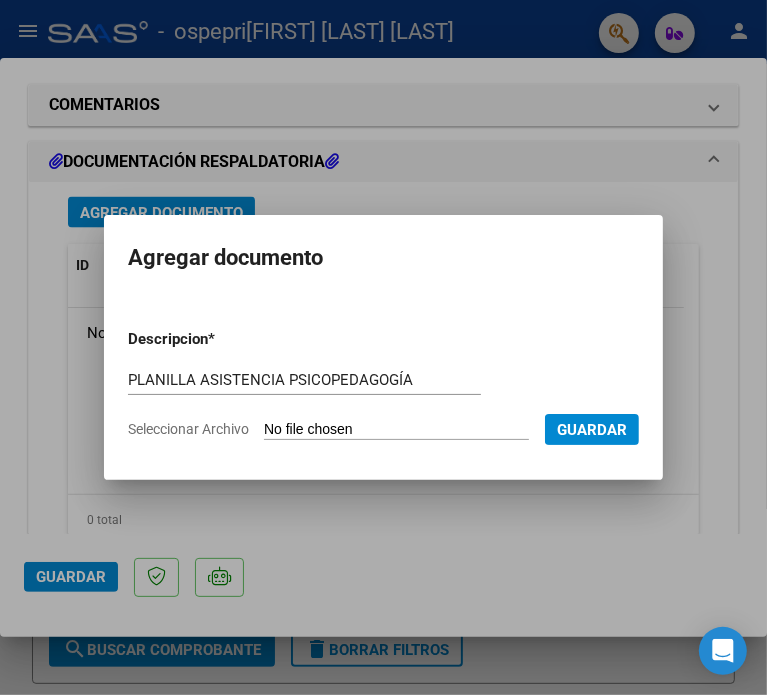 click on "Seleccionar Archivo" at bounding box center (396, 430) 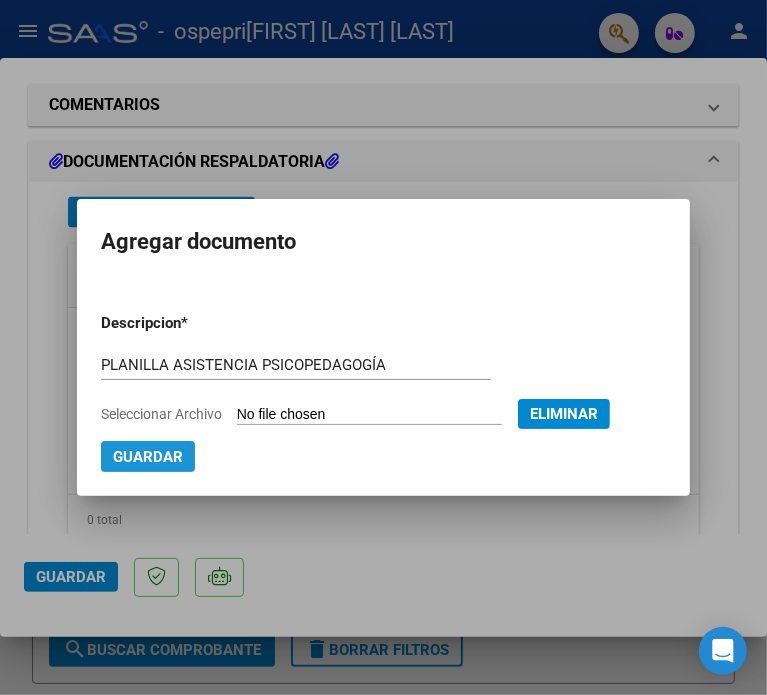 click on "Guardar" at bounding box center (148, 457) 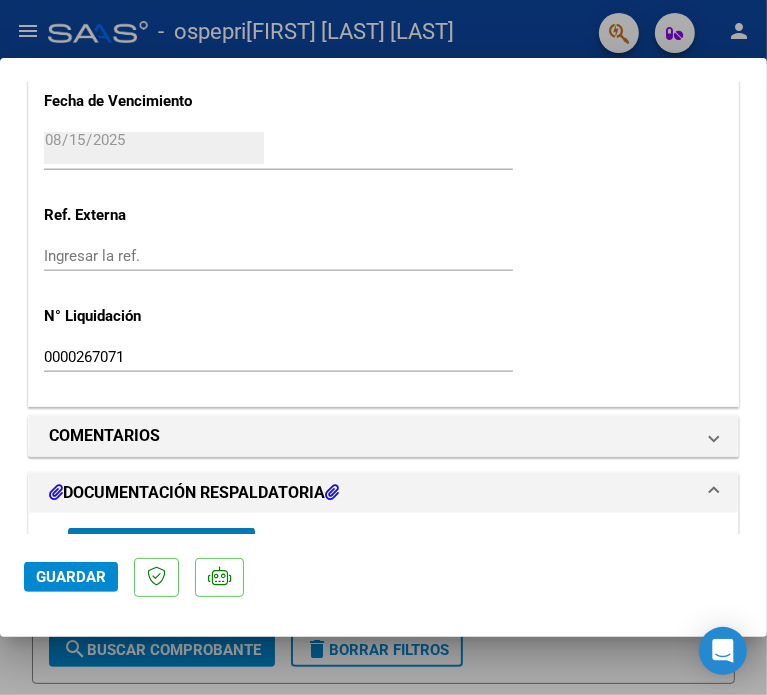 scroll, scrollTop: 1203, scrollLeft: 0, axis: vertical 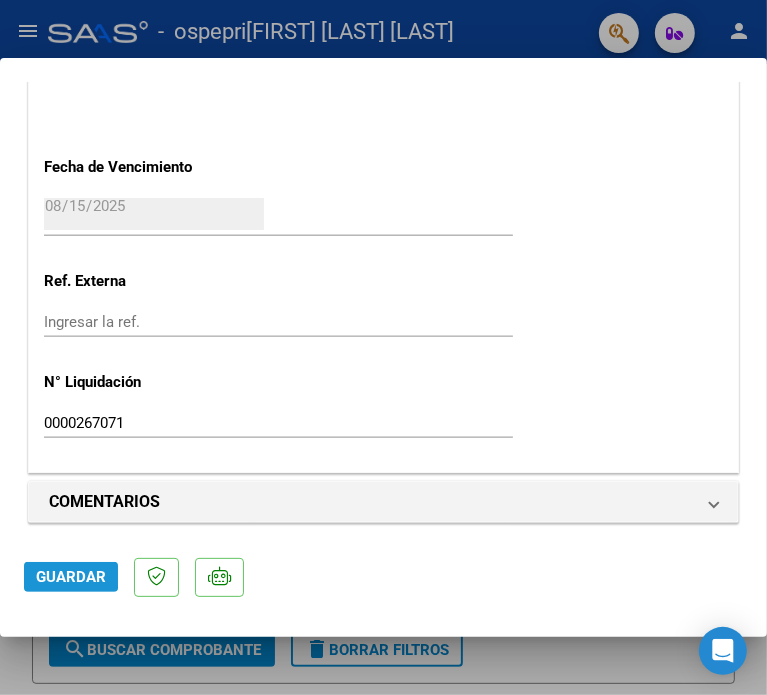 click on "Guardar" 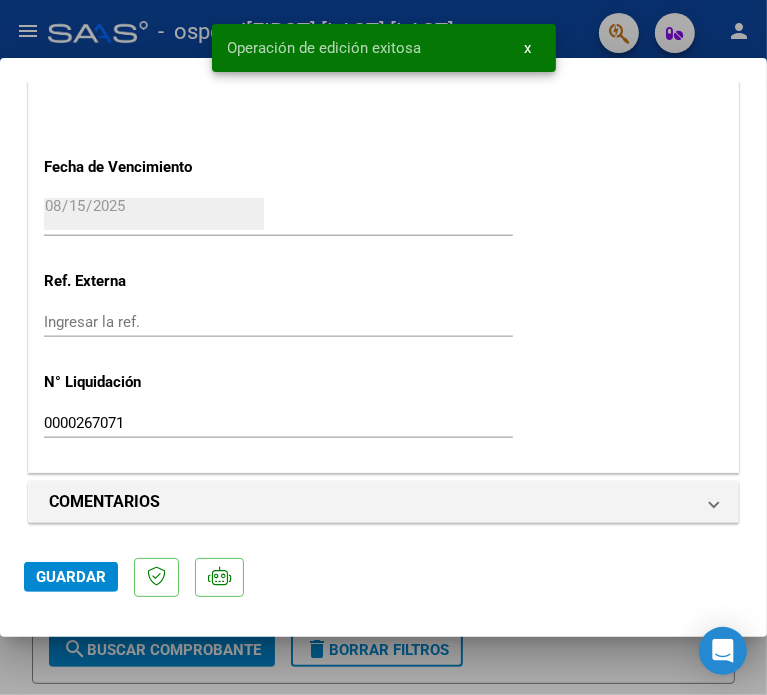 click at bounding box center [383, 347] 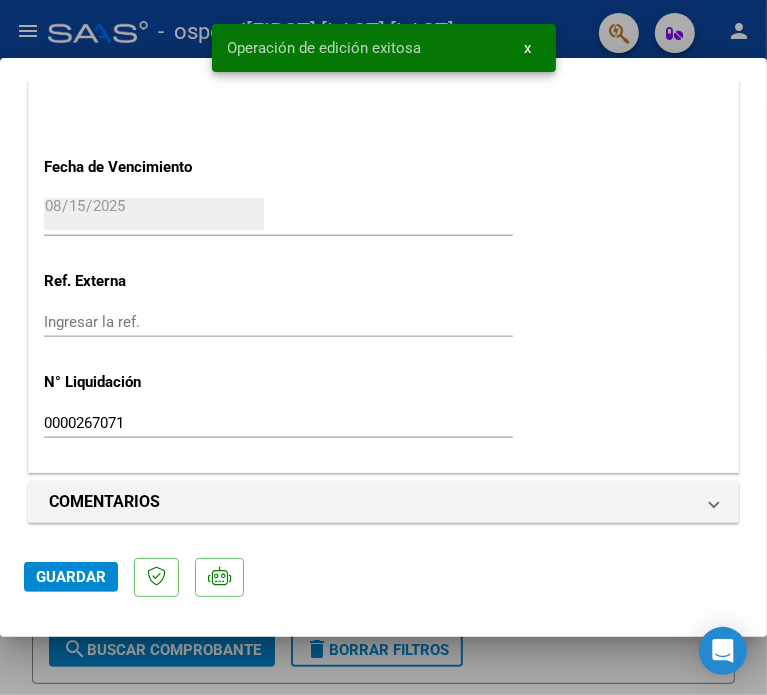 type 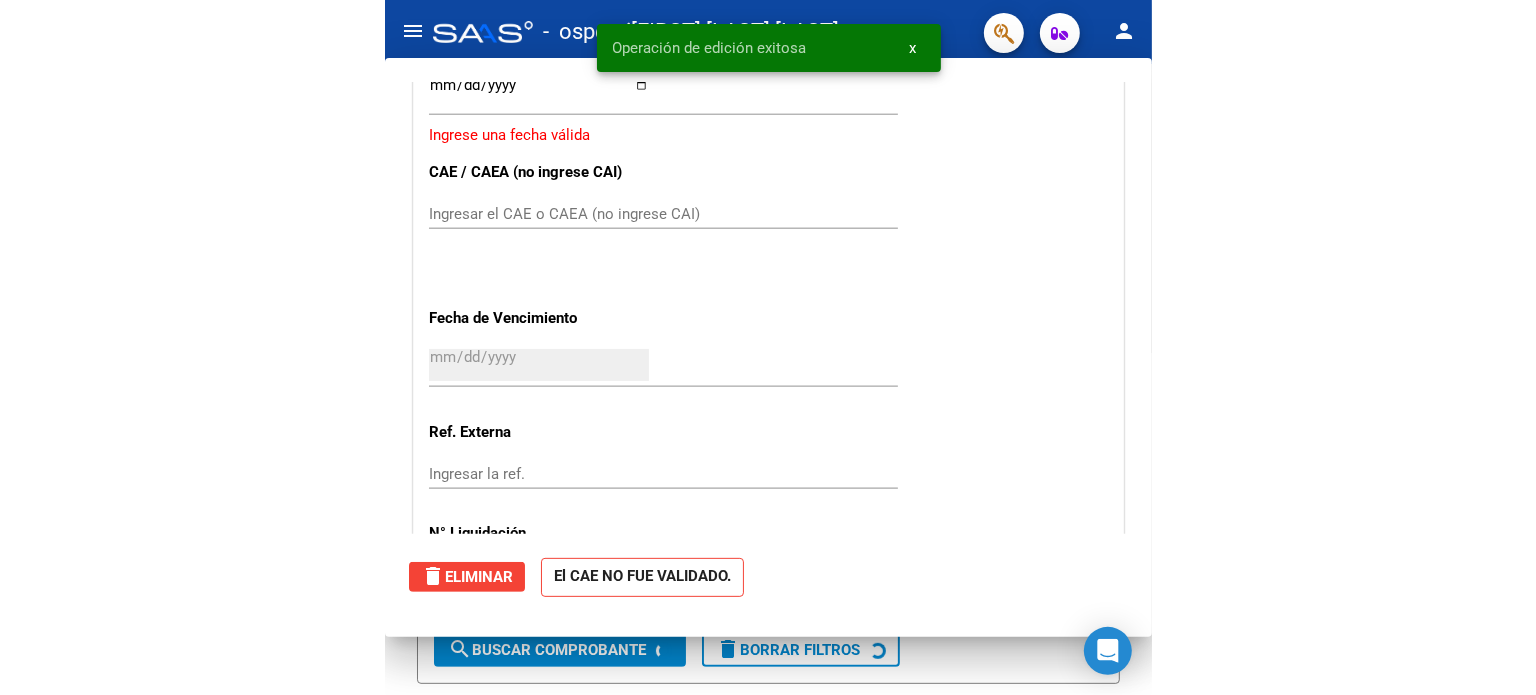 scroll, scrollTop: 1141, scrollLeft: 0, axis: vertical 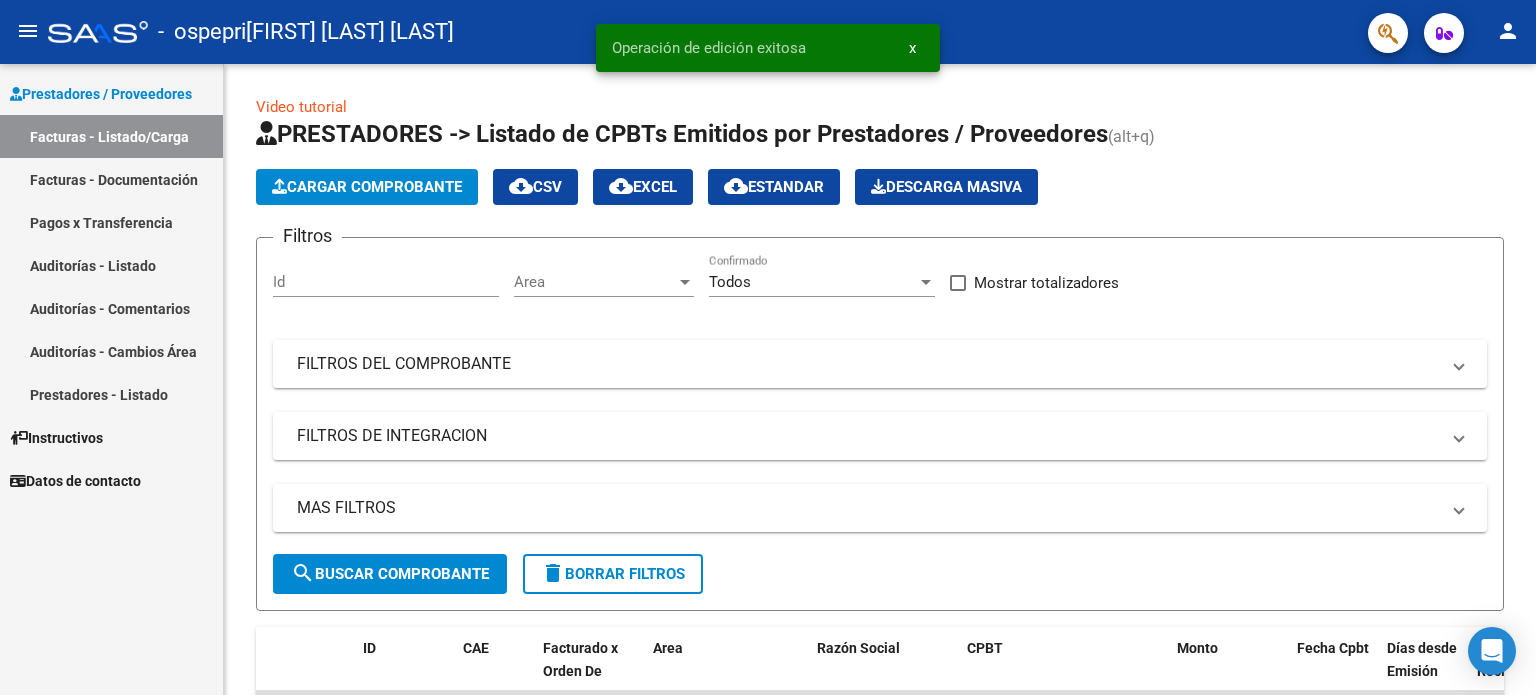 click on "Facturas - Documentación" at bounding box center [111, 179] 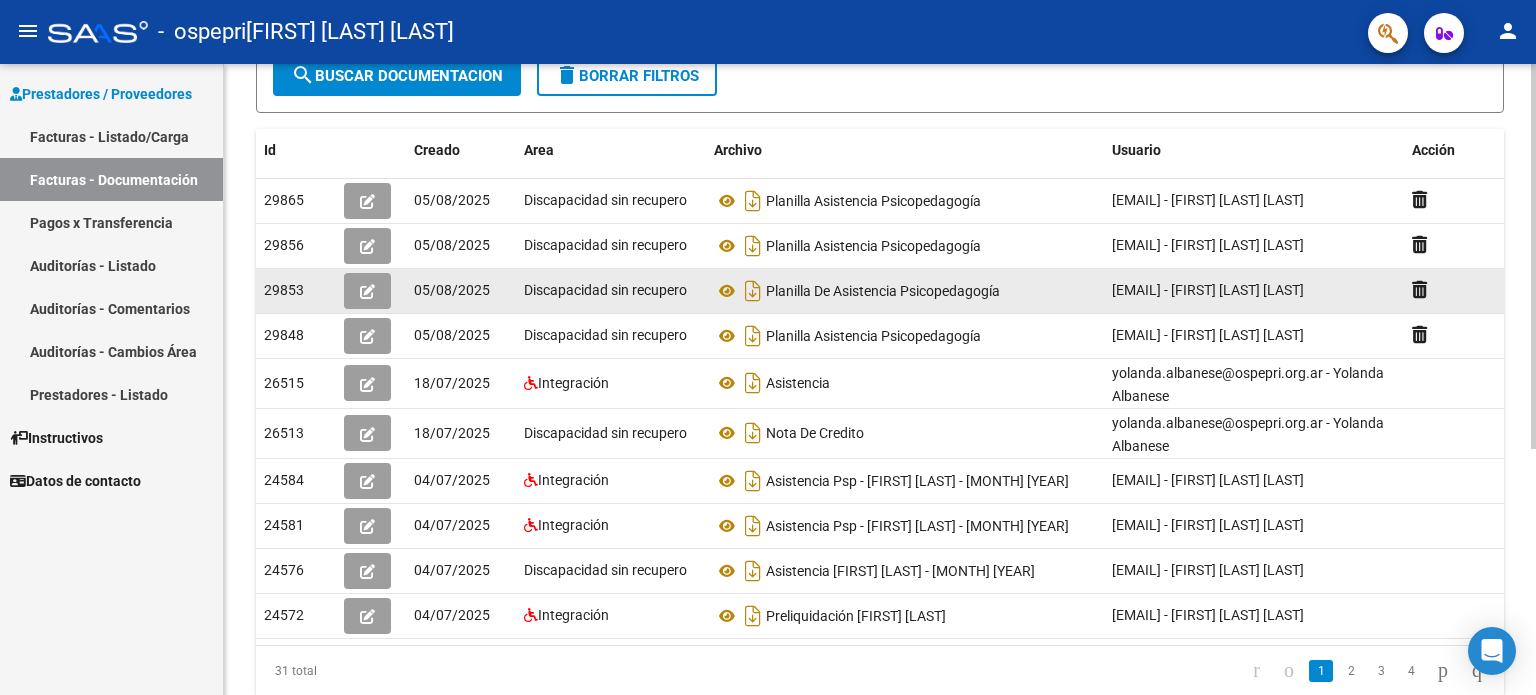 scroll, scrollTop: 401, scrollLeft: 0, axis: vertical 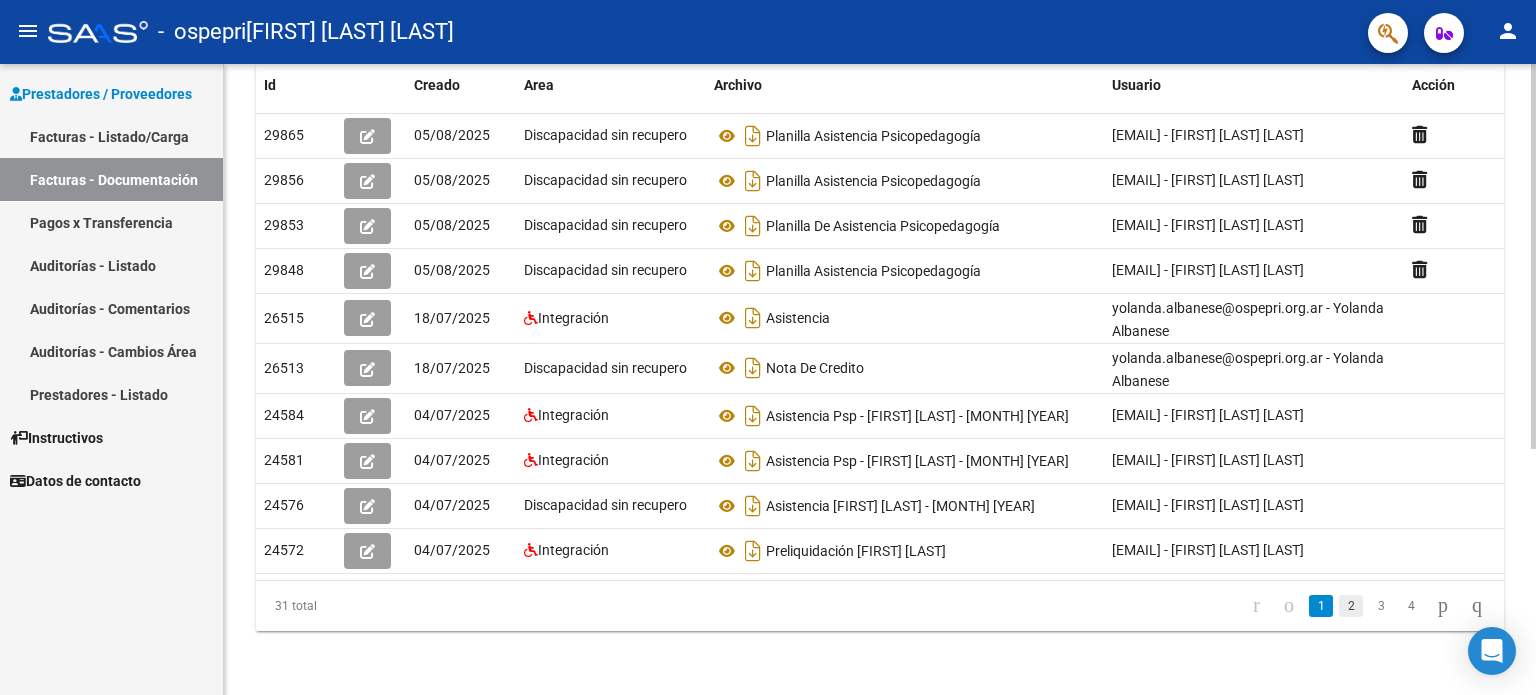 click on "2" 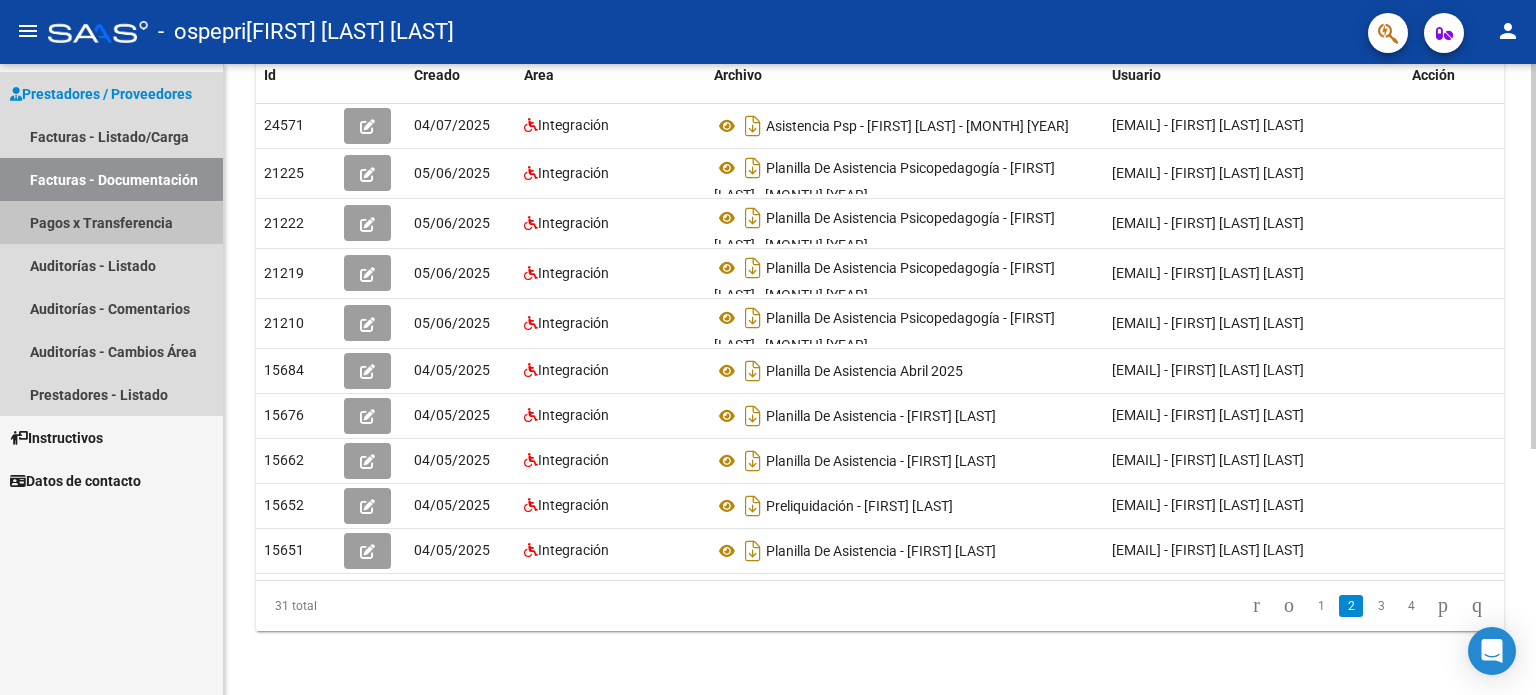 click on "Pagos x Transferencia" at bounding box center (111, 222) 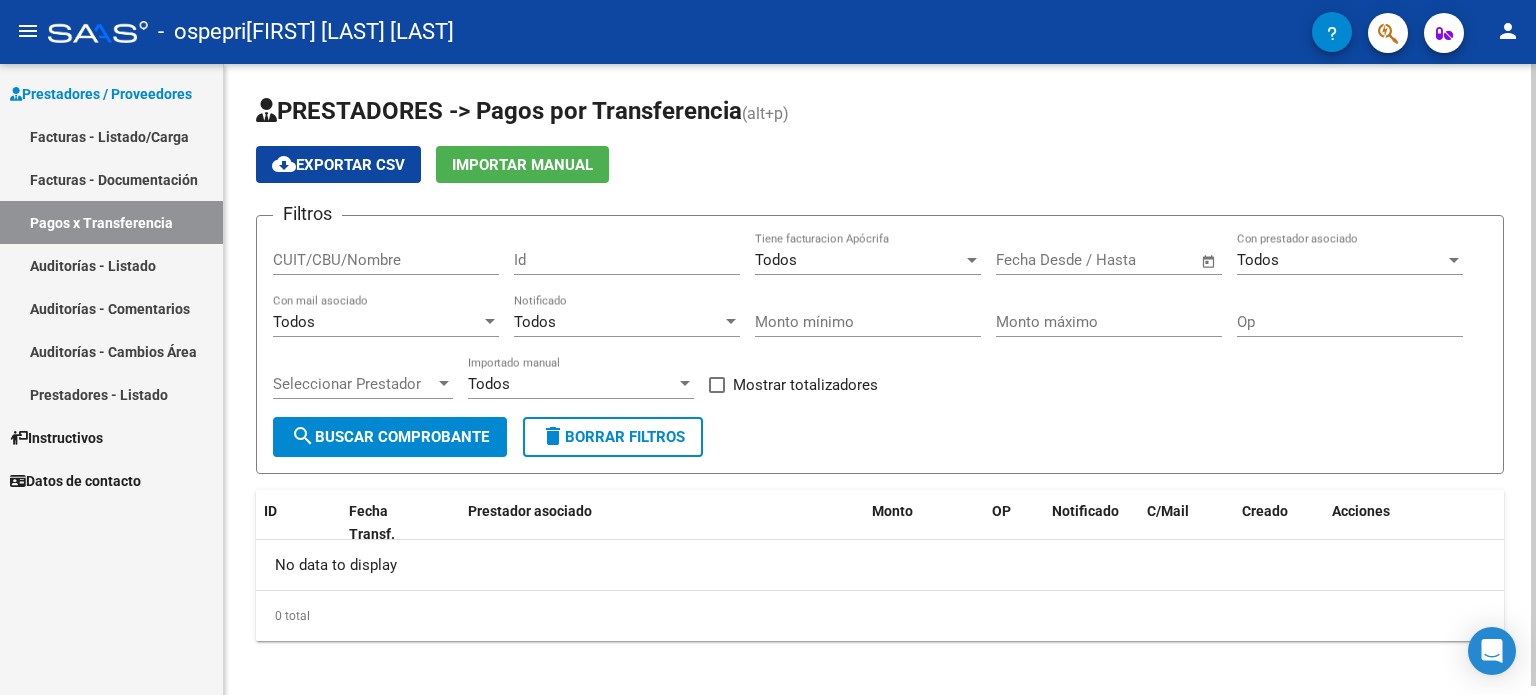 scroll, scrollTop: 0, scrollLeft: 0, axis: both 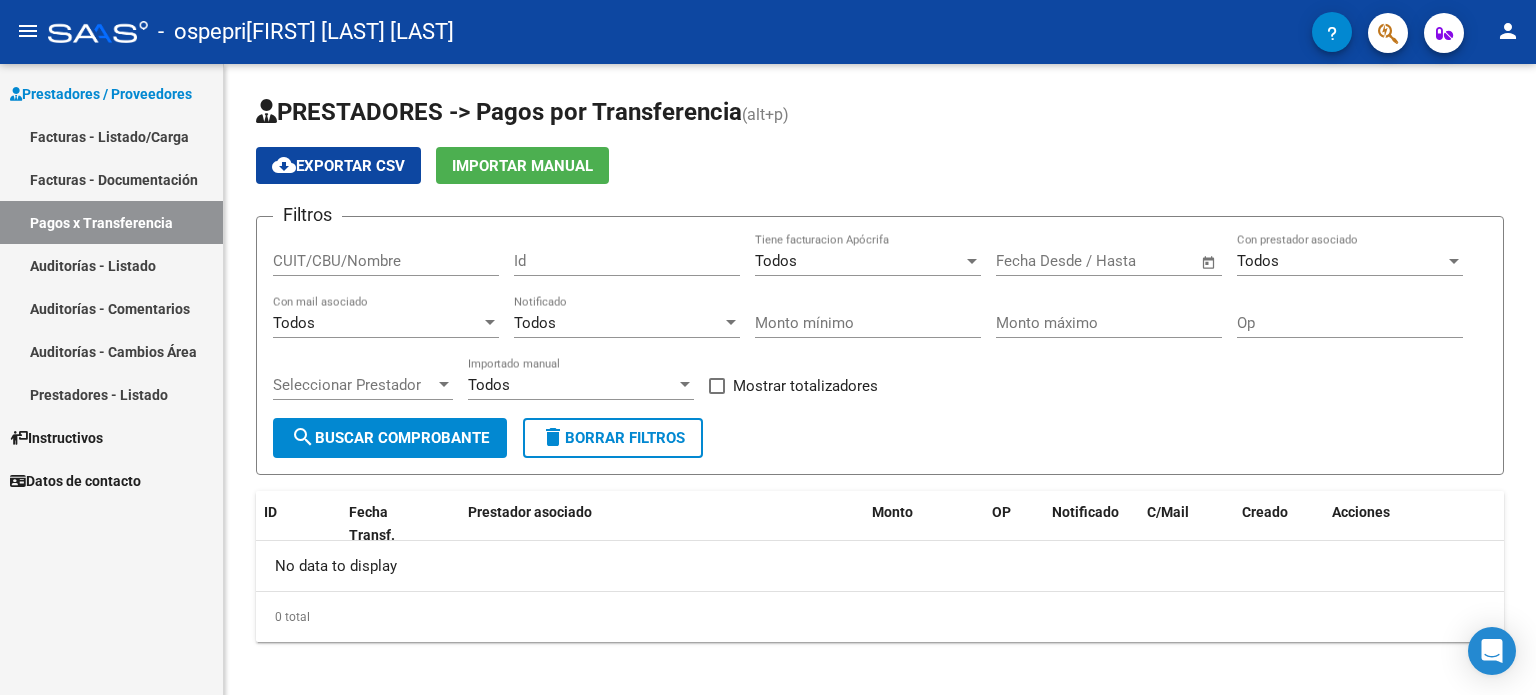 click on "Facturas - Listado/Carga" at bounding box center (111, 136) 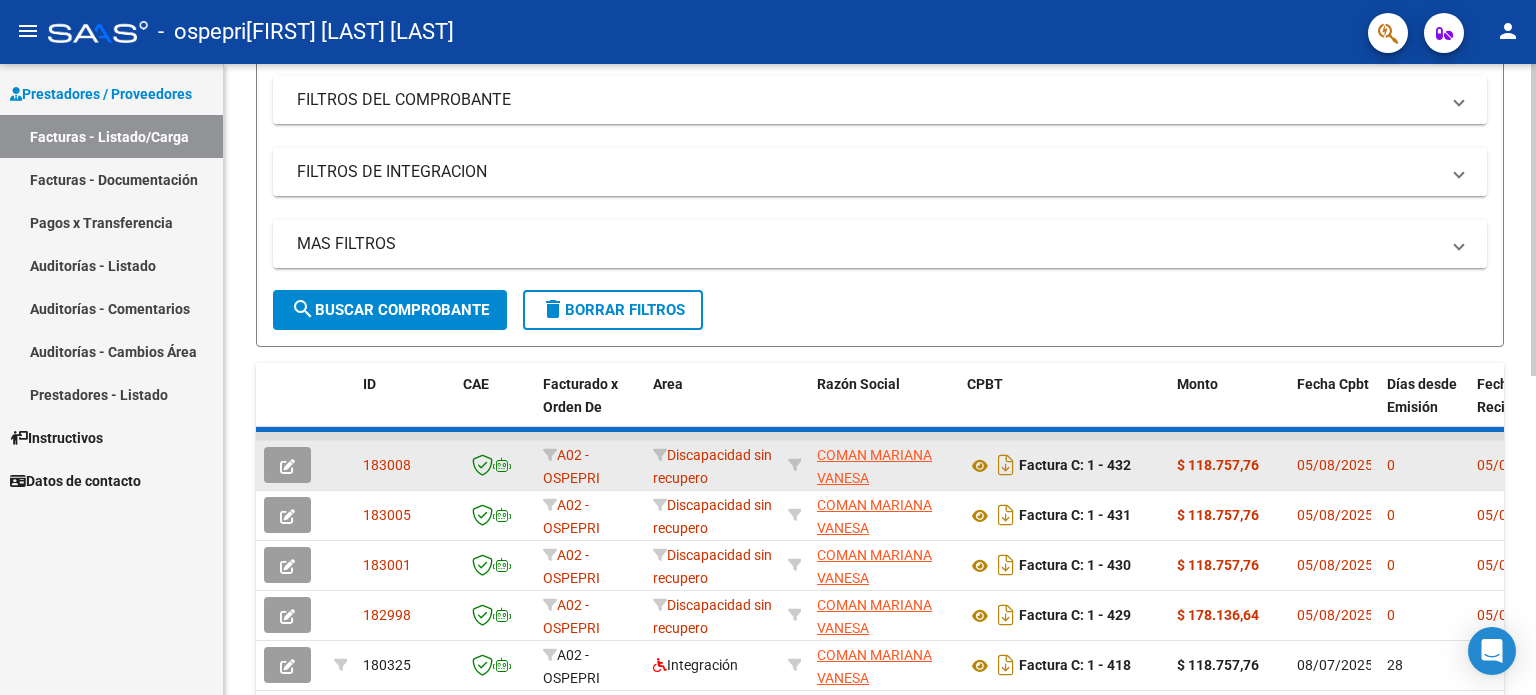 scroll, scrollTop: 313, scrollLeft: 0, axis: vertical 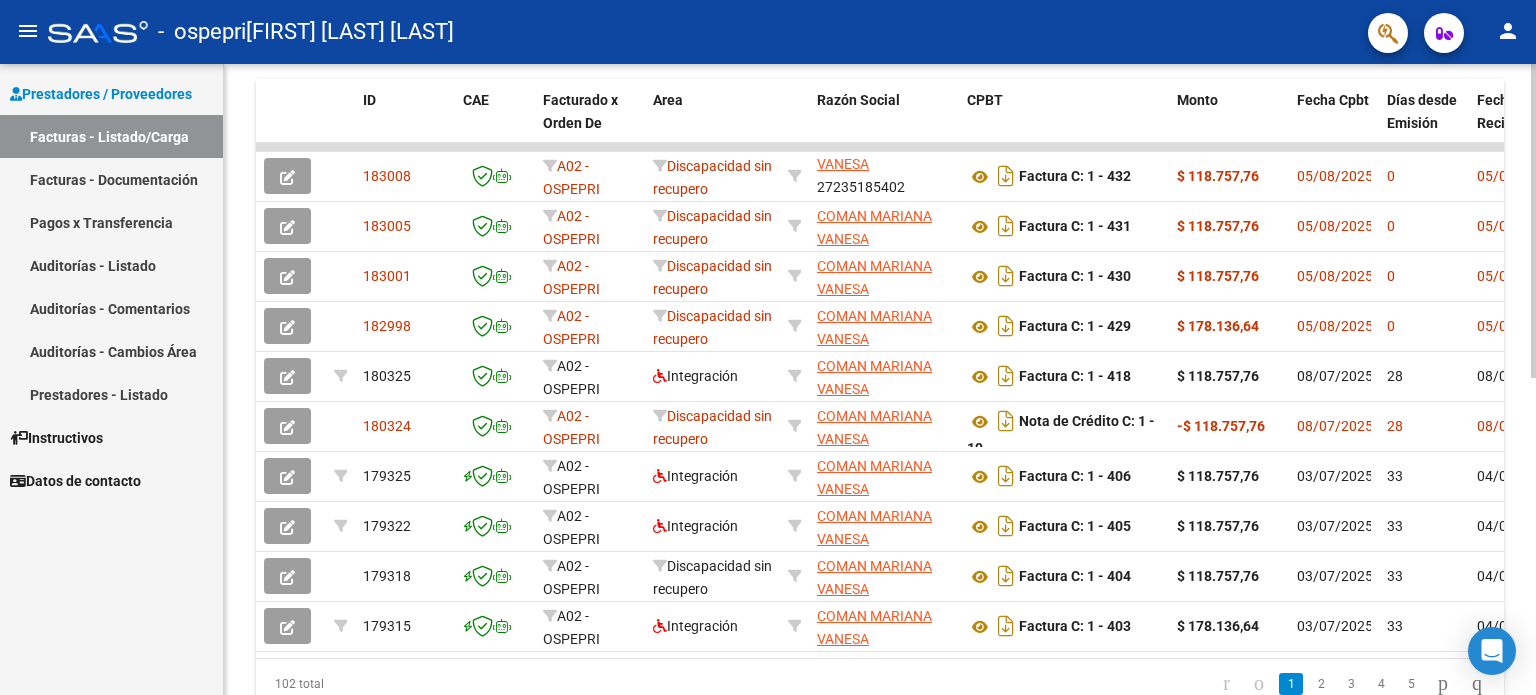 click 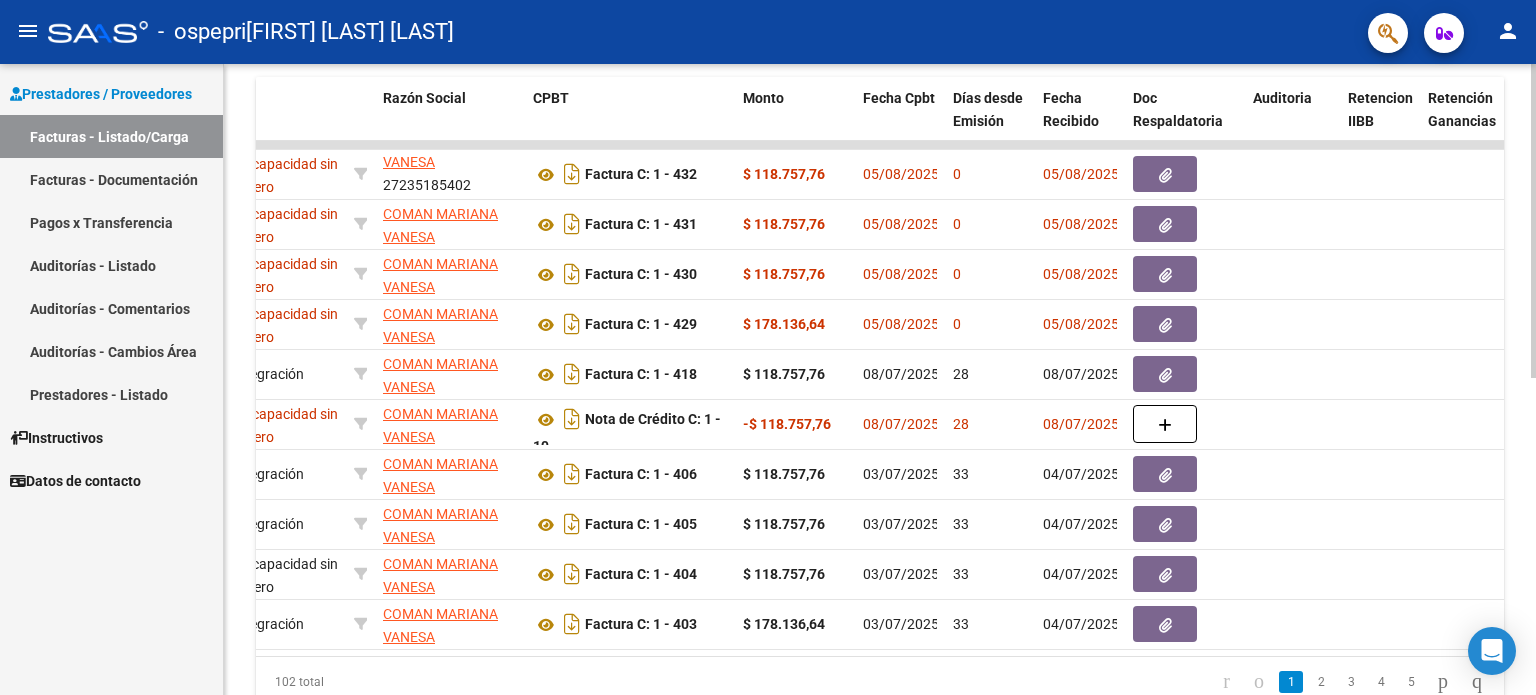scroll, scrollTop: 0, scrollLeft: 442, axis: horizontal 